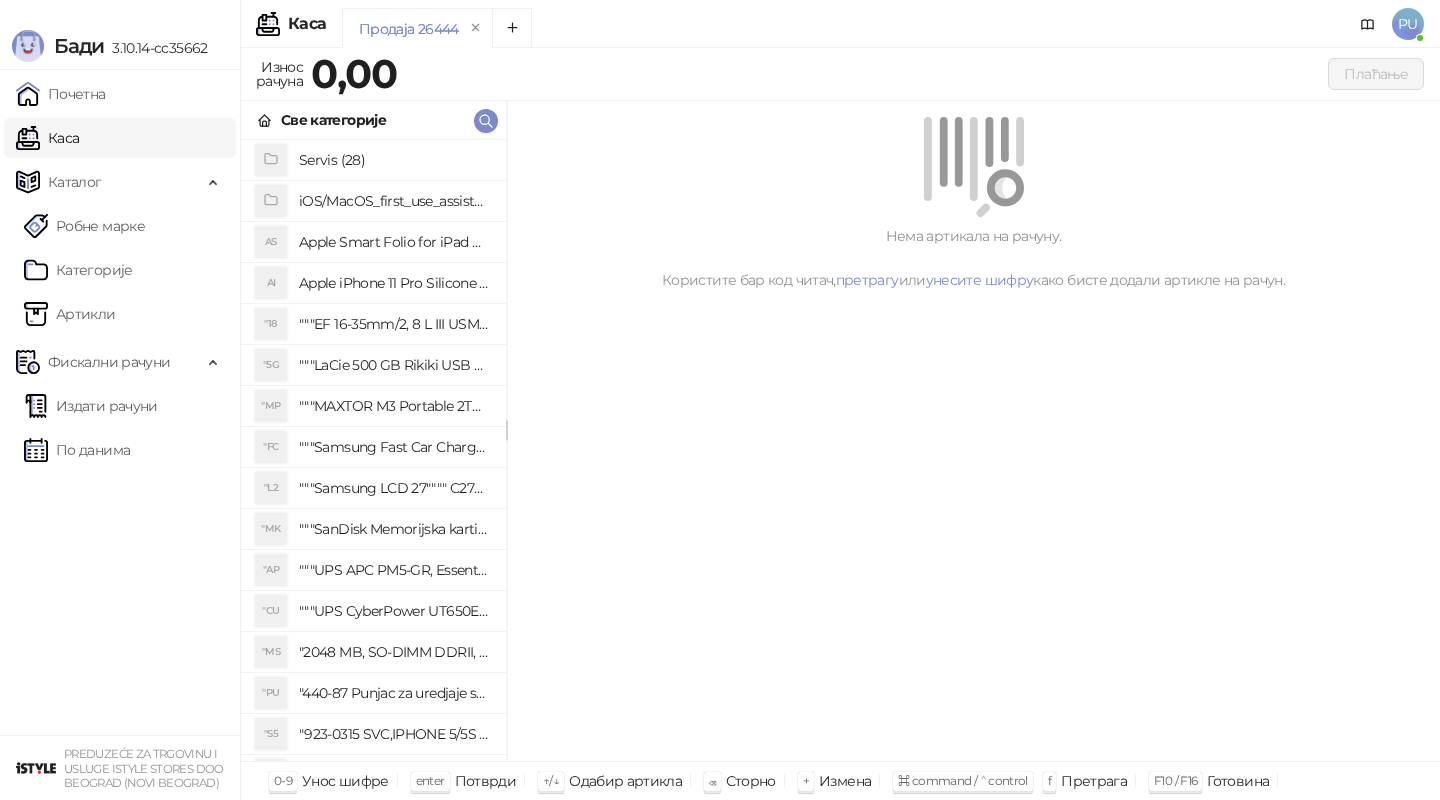 scroll, scrollTop: 0, scrollLeft: 0, axis: both 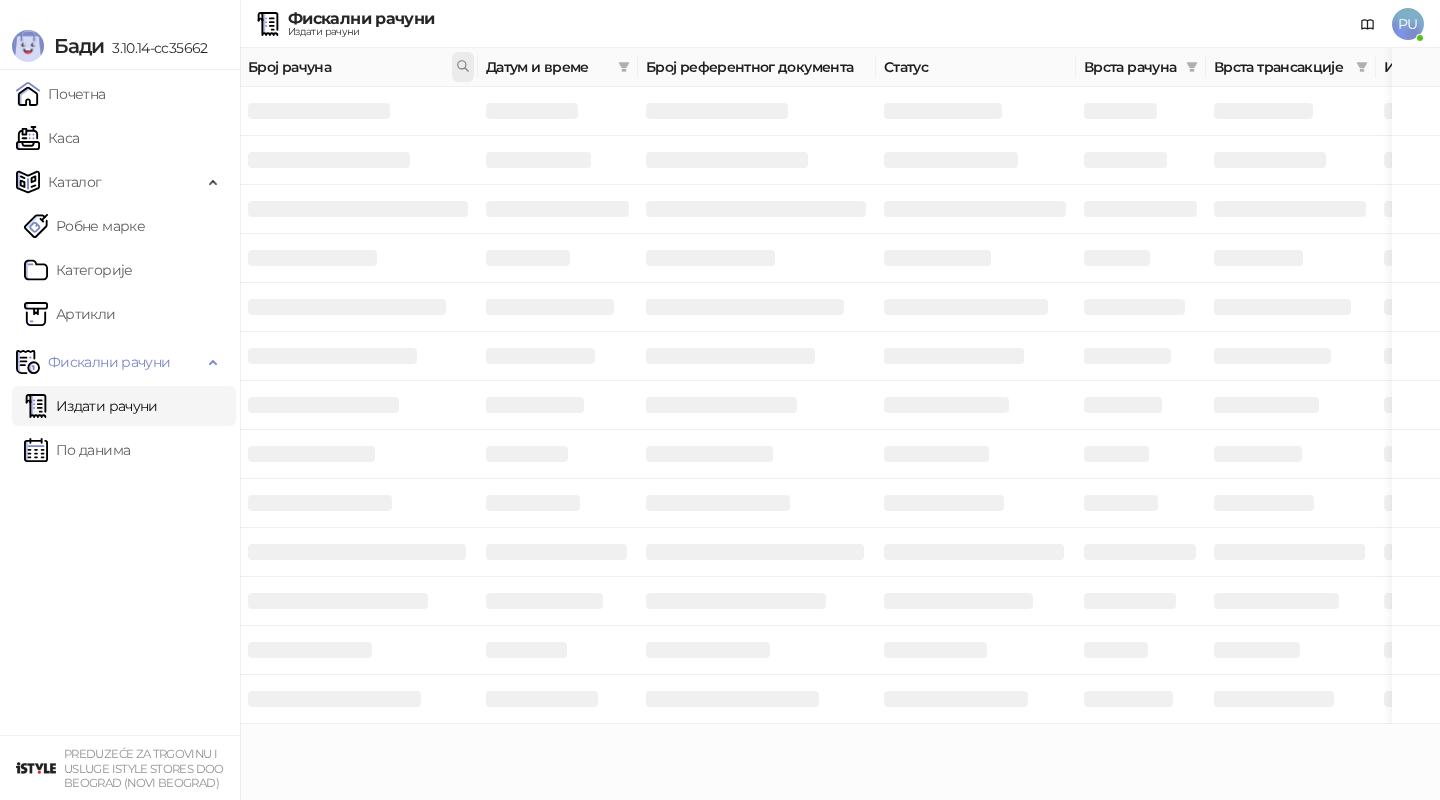 click 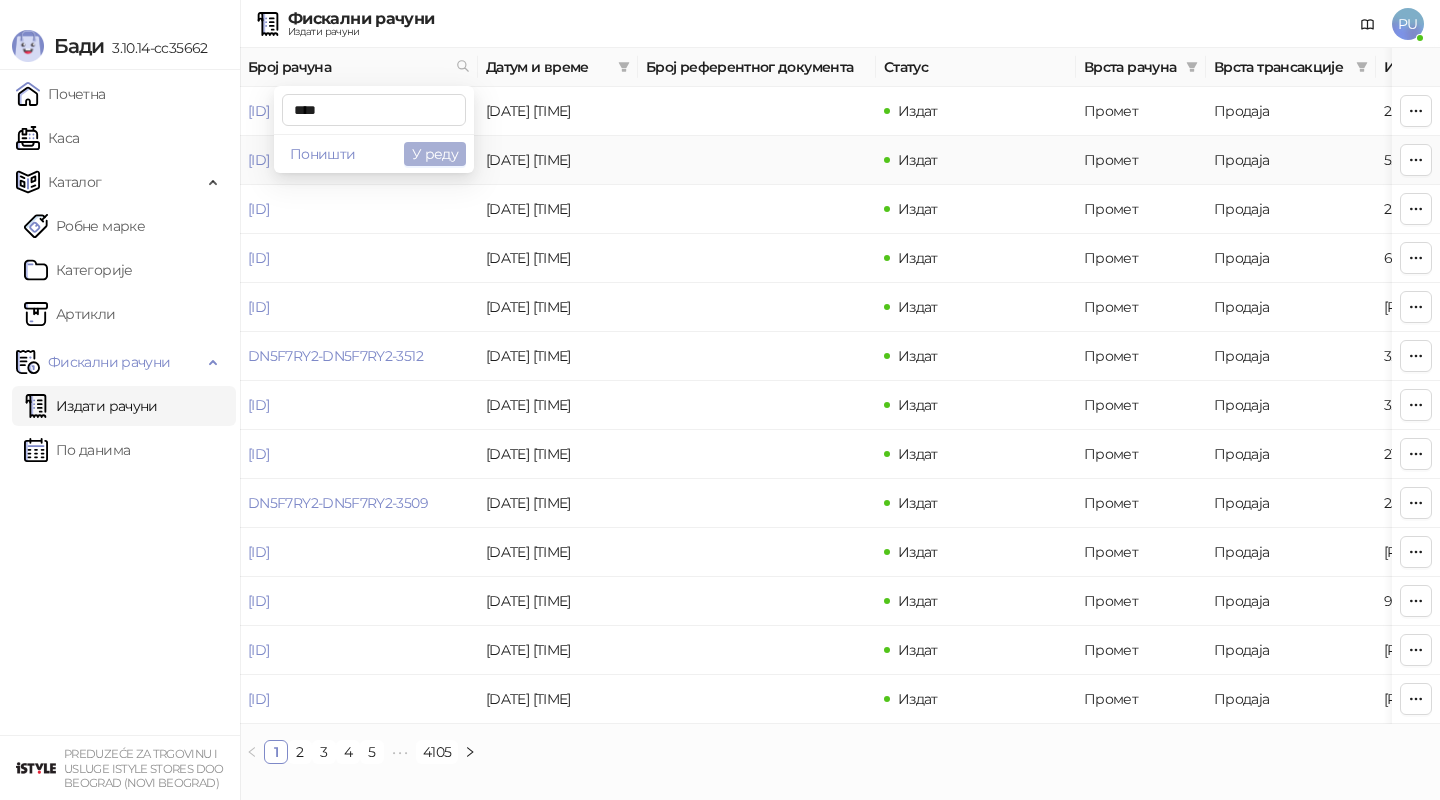 type on "****" 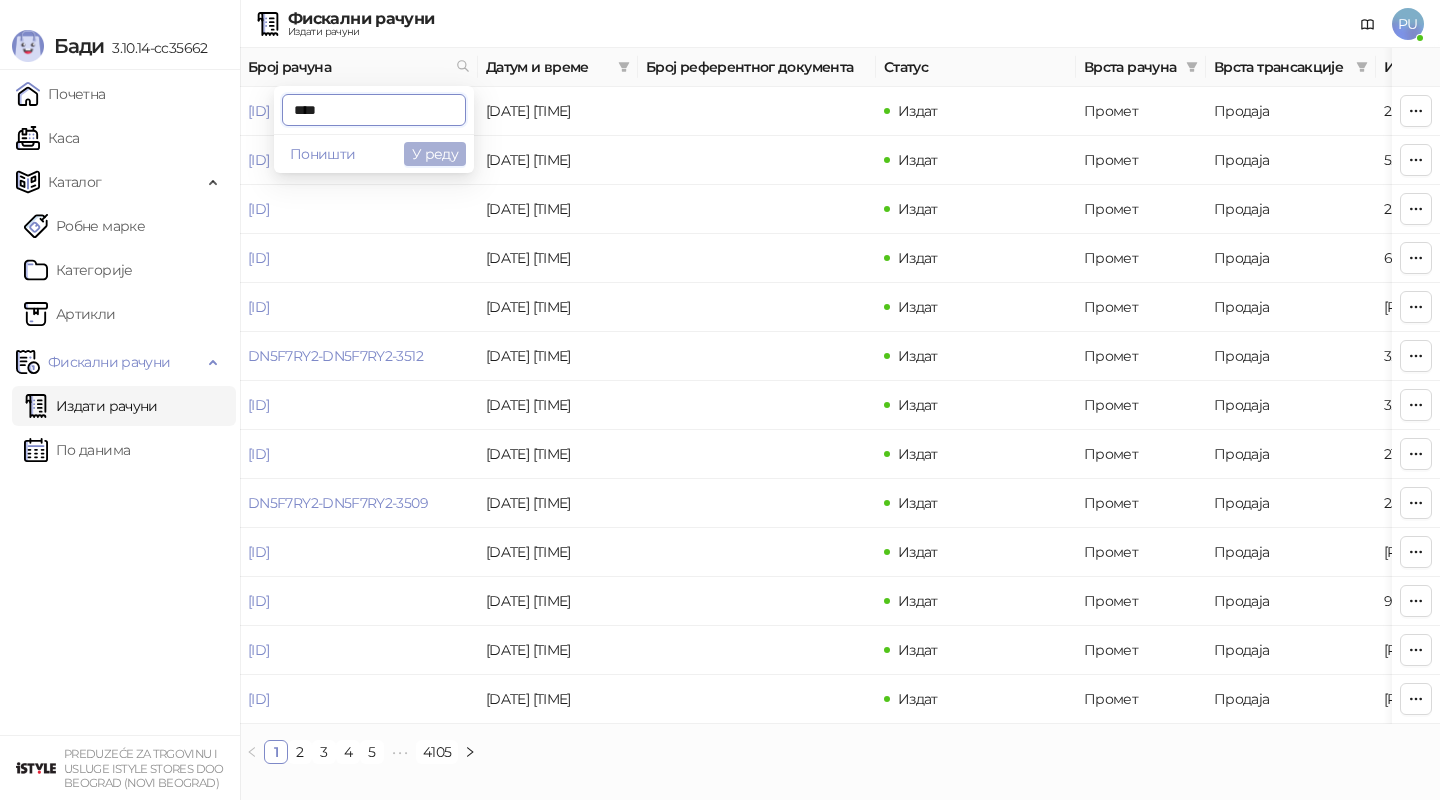 click on "У реду" at bounding box center [435, 154] 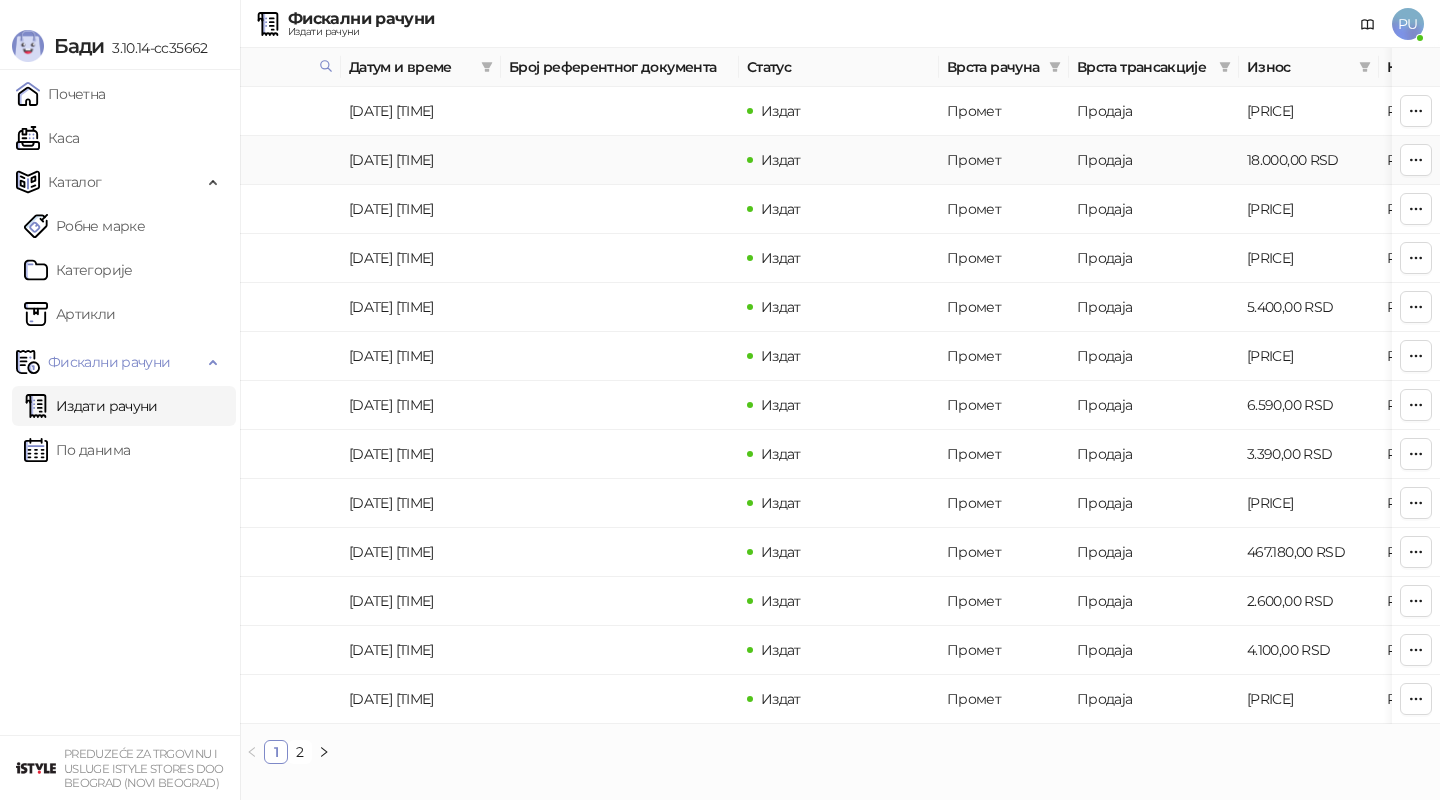 scroll, scrollTop: 0, scrollLeft: 0, axis: both 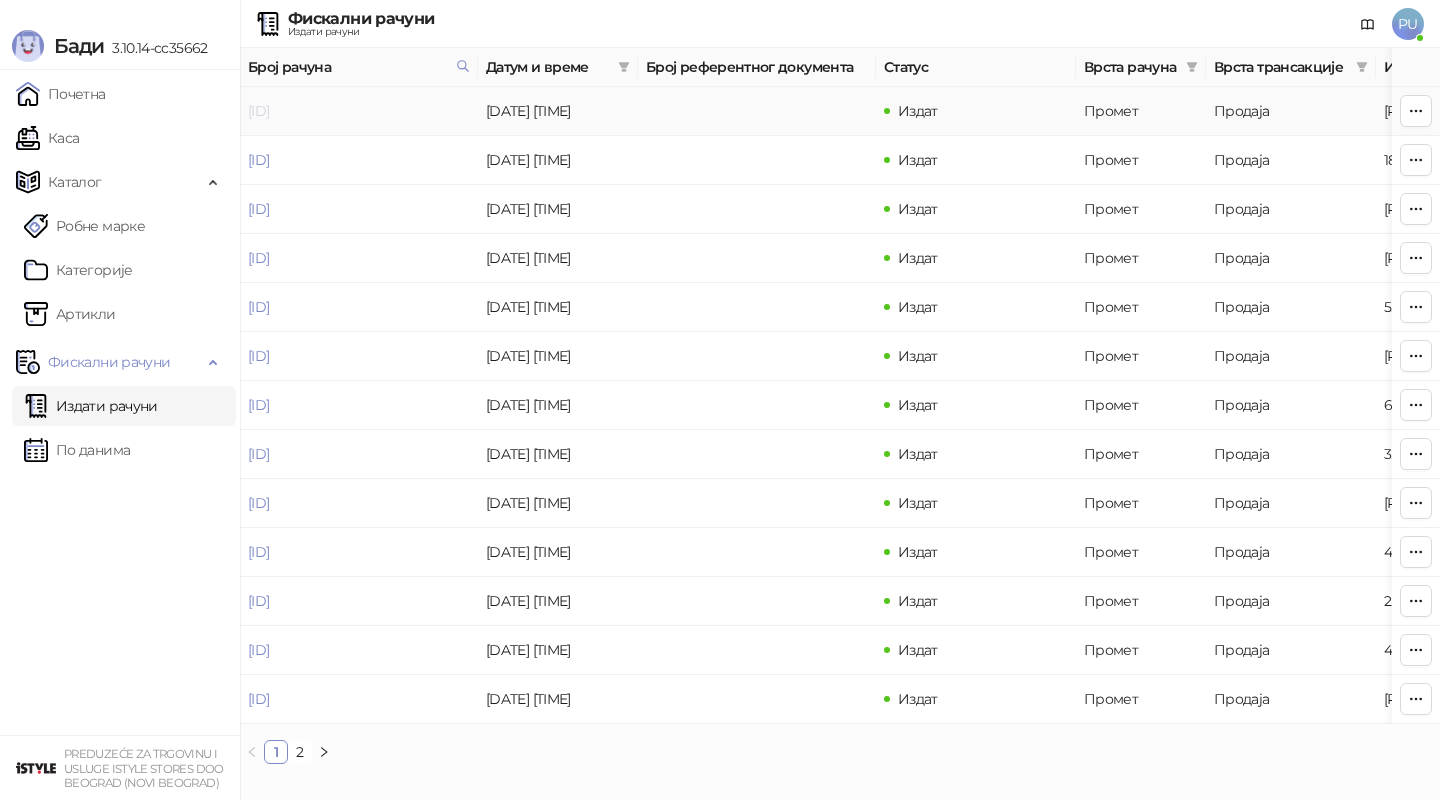 click on "[ID]" at bounding box center [258, 111] 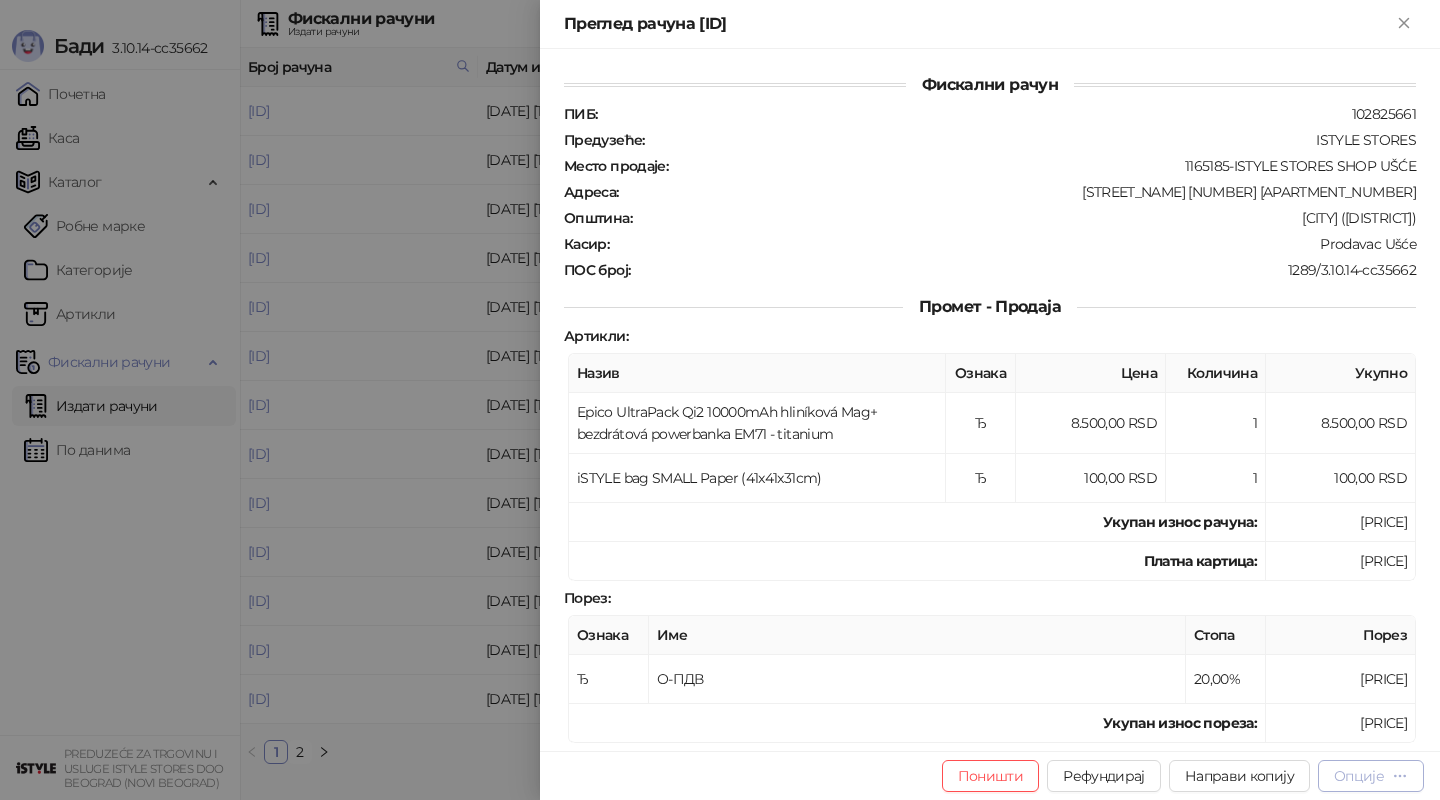 click on "Опције" at bounding box center [1359, 776] 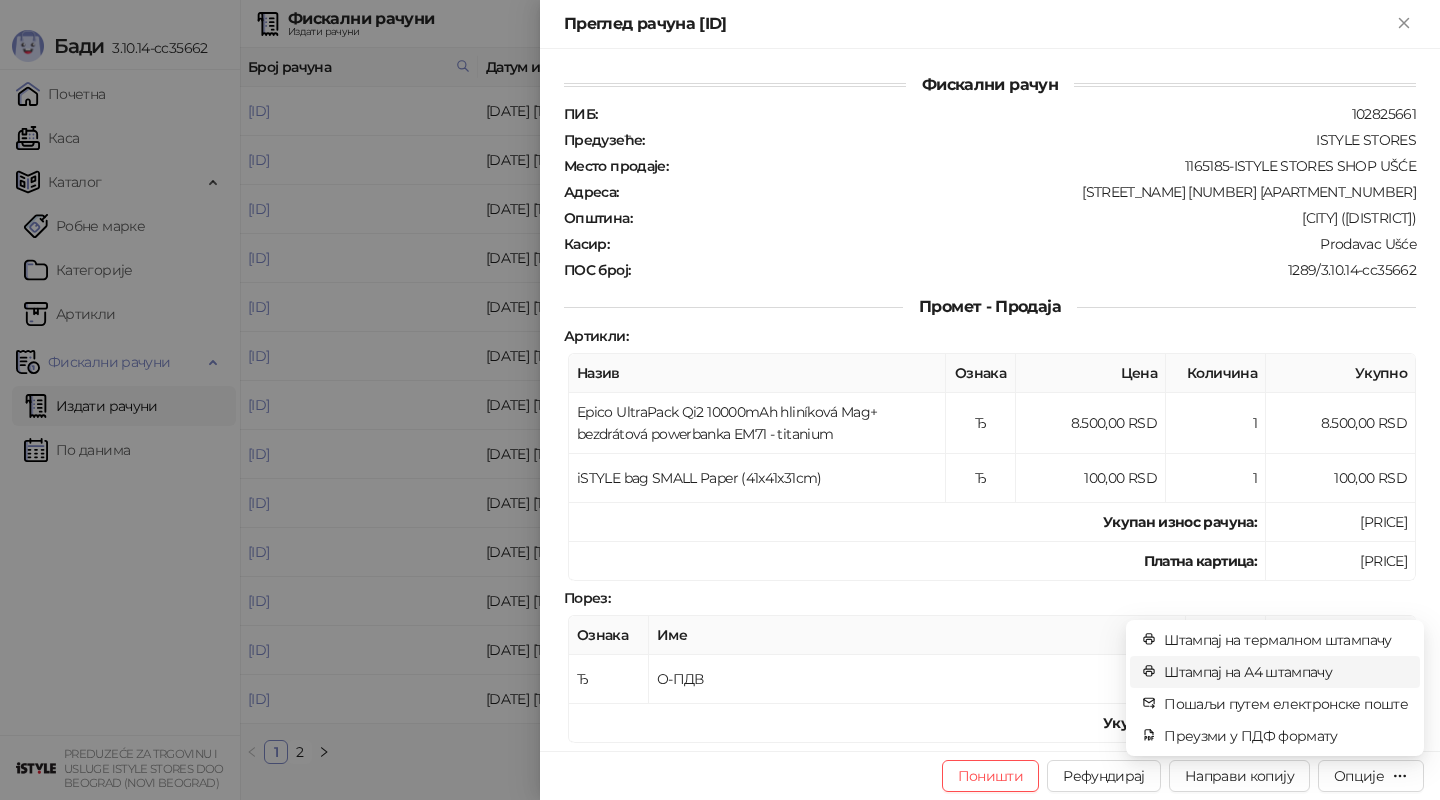 click on "Штампај на А4 штампачу" at bounding box center (1286, 672) 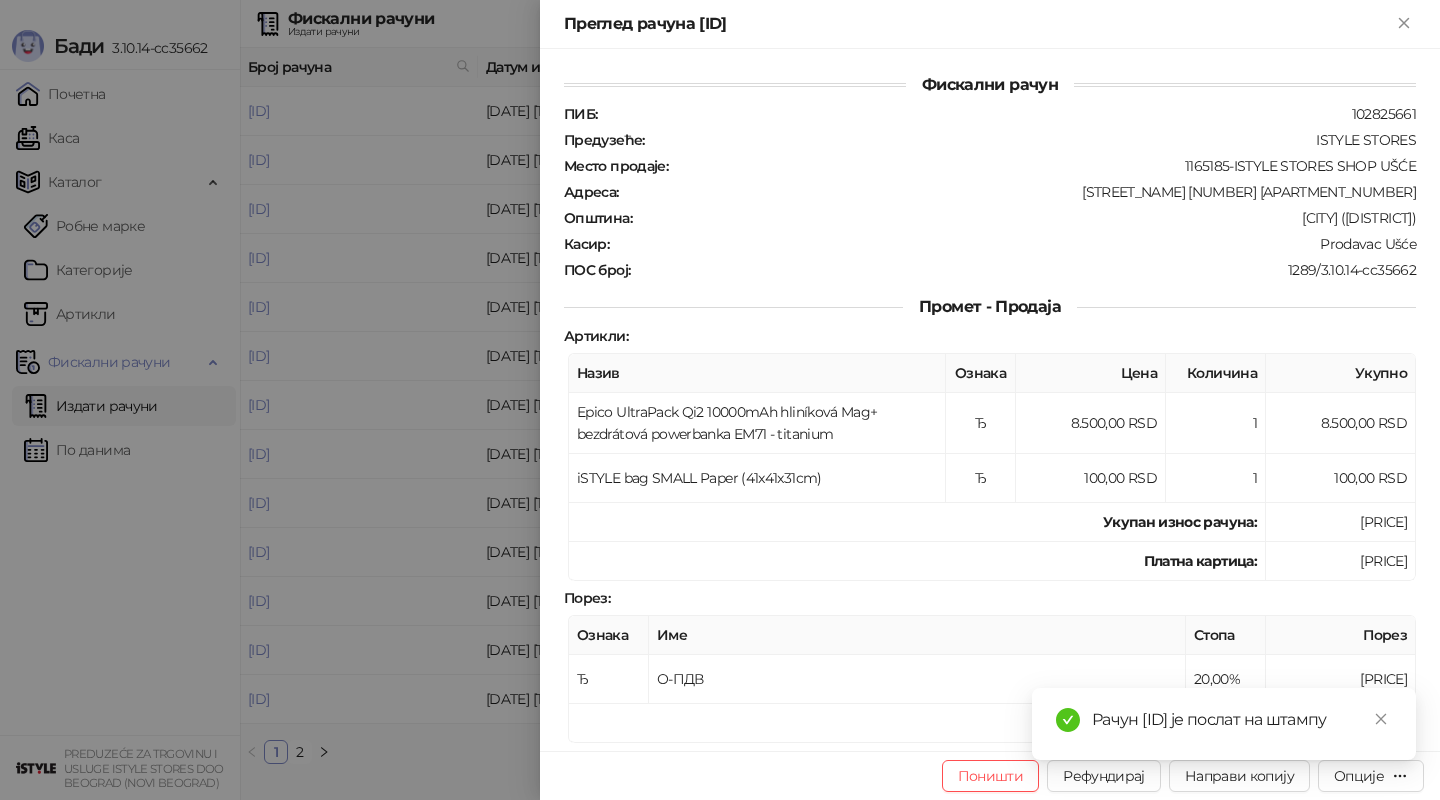 click at bounding box center [720, 400] 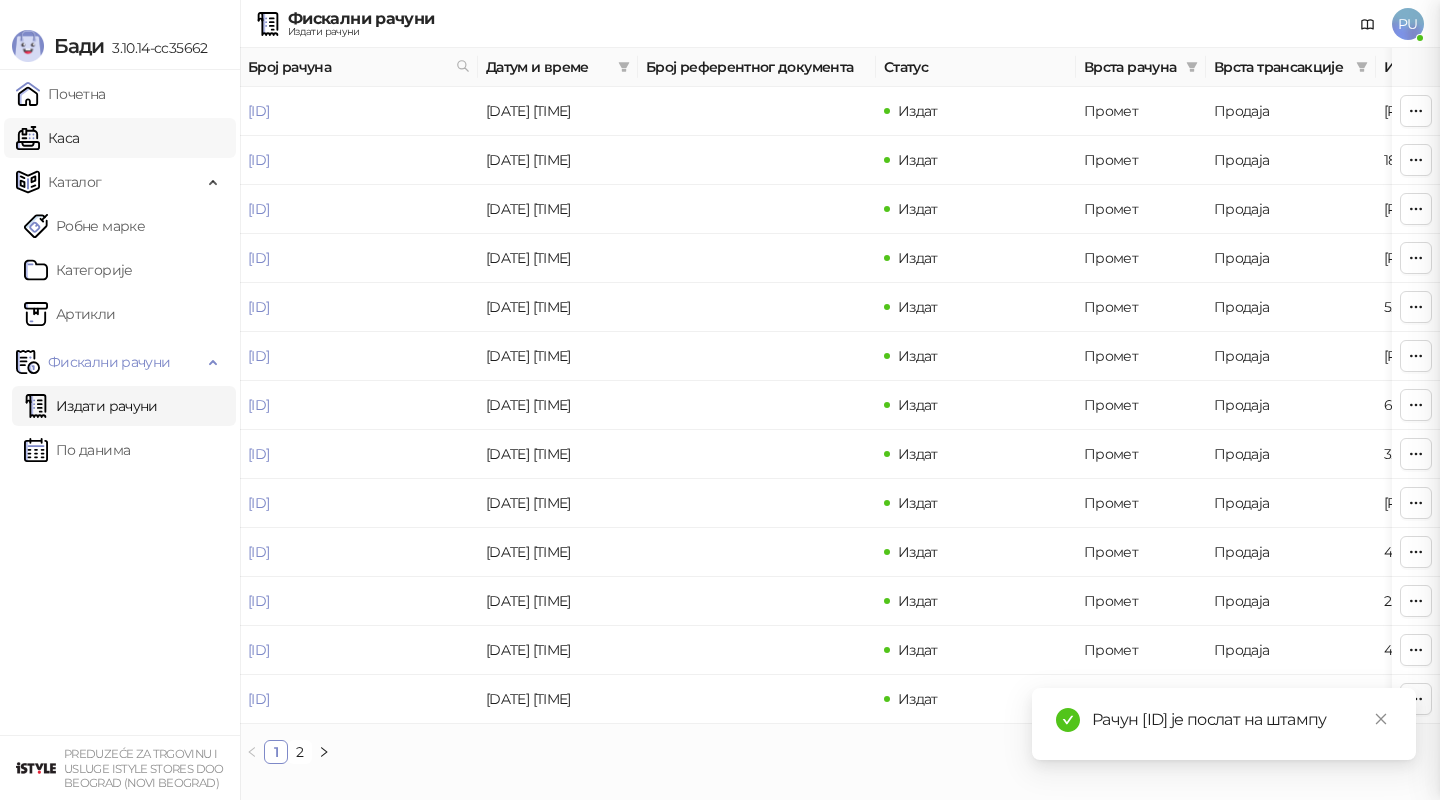 click on "Каса" at bounding box center [47, 138] 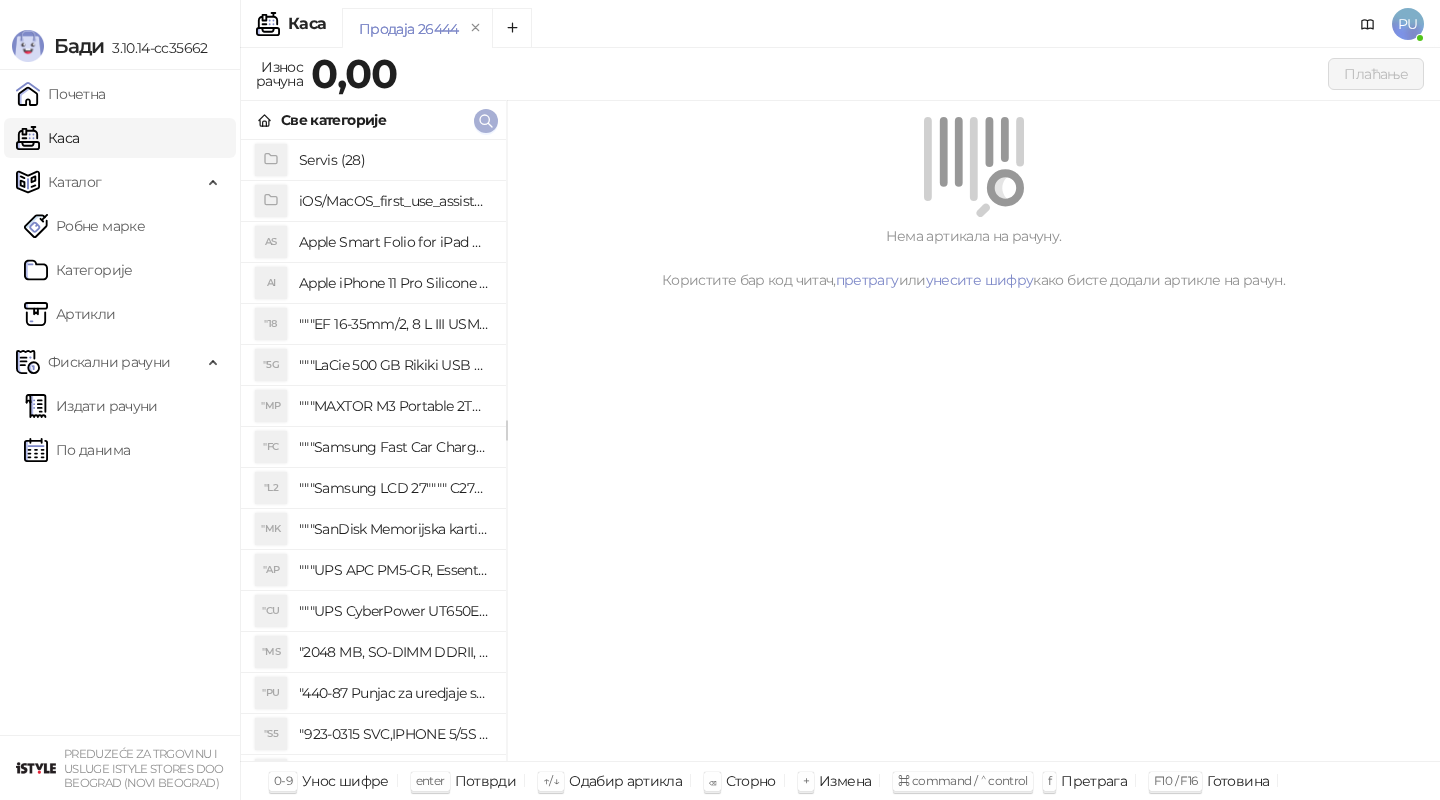 click 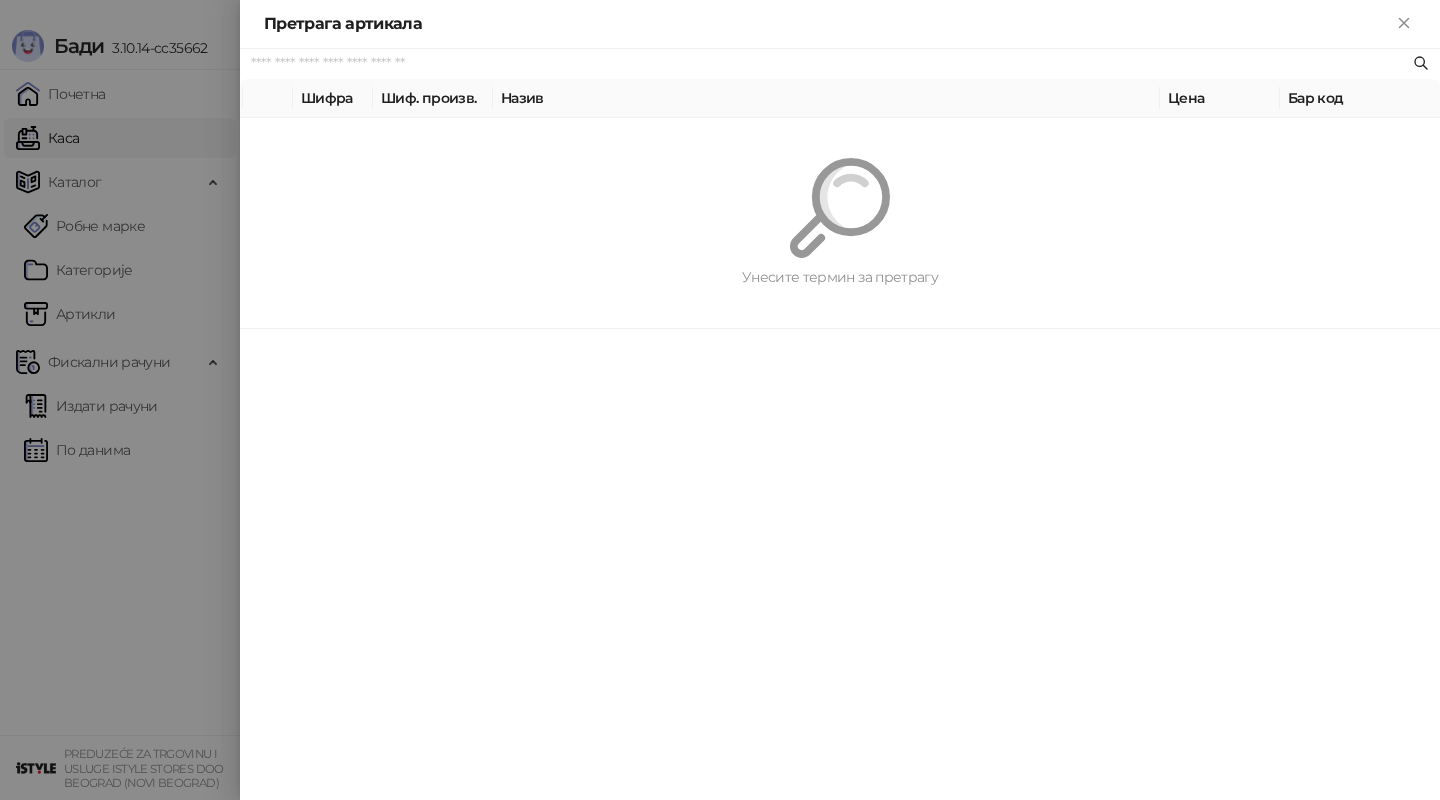 paste on "*********" 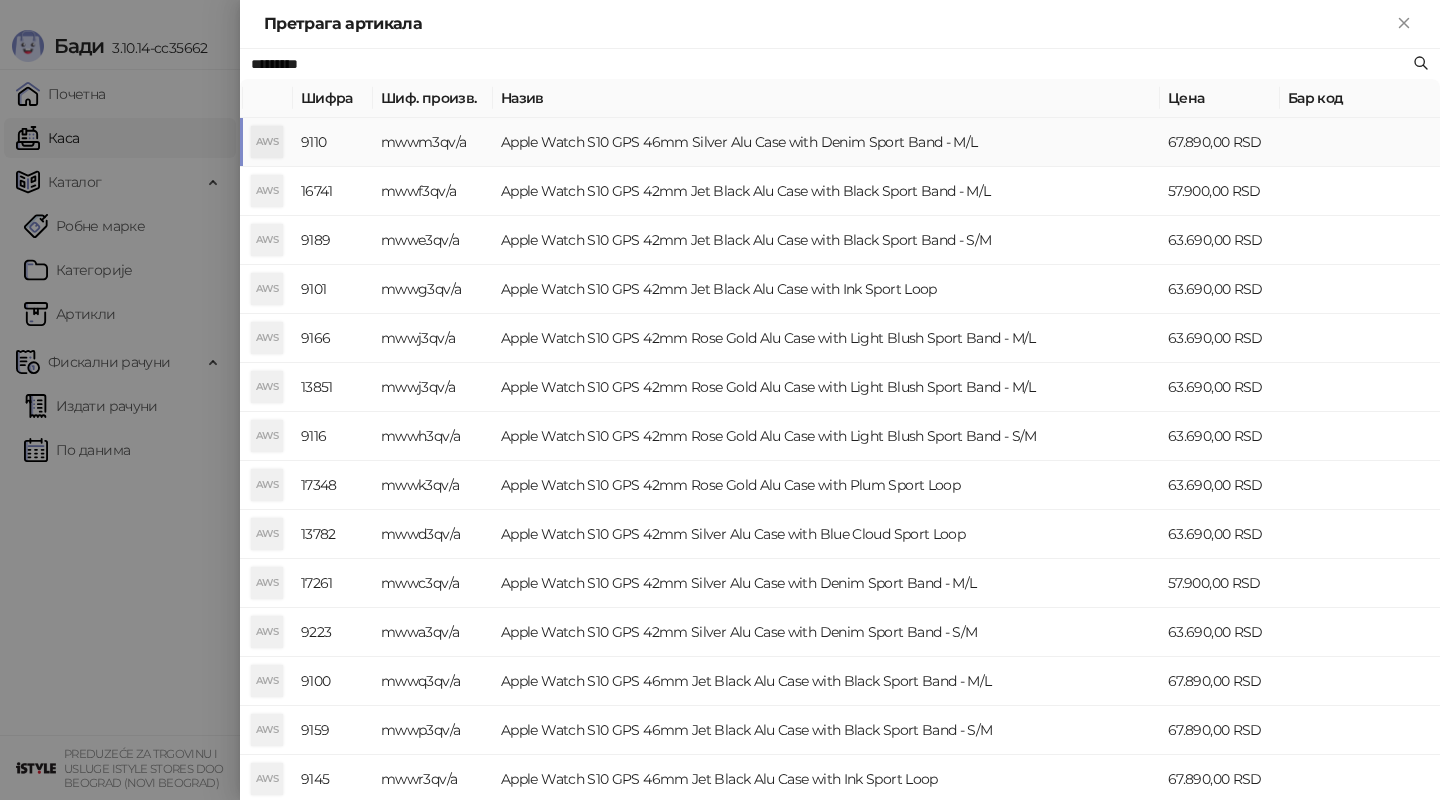type on "*********" 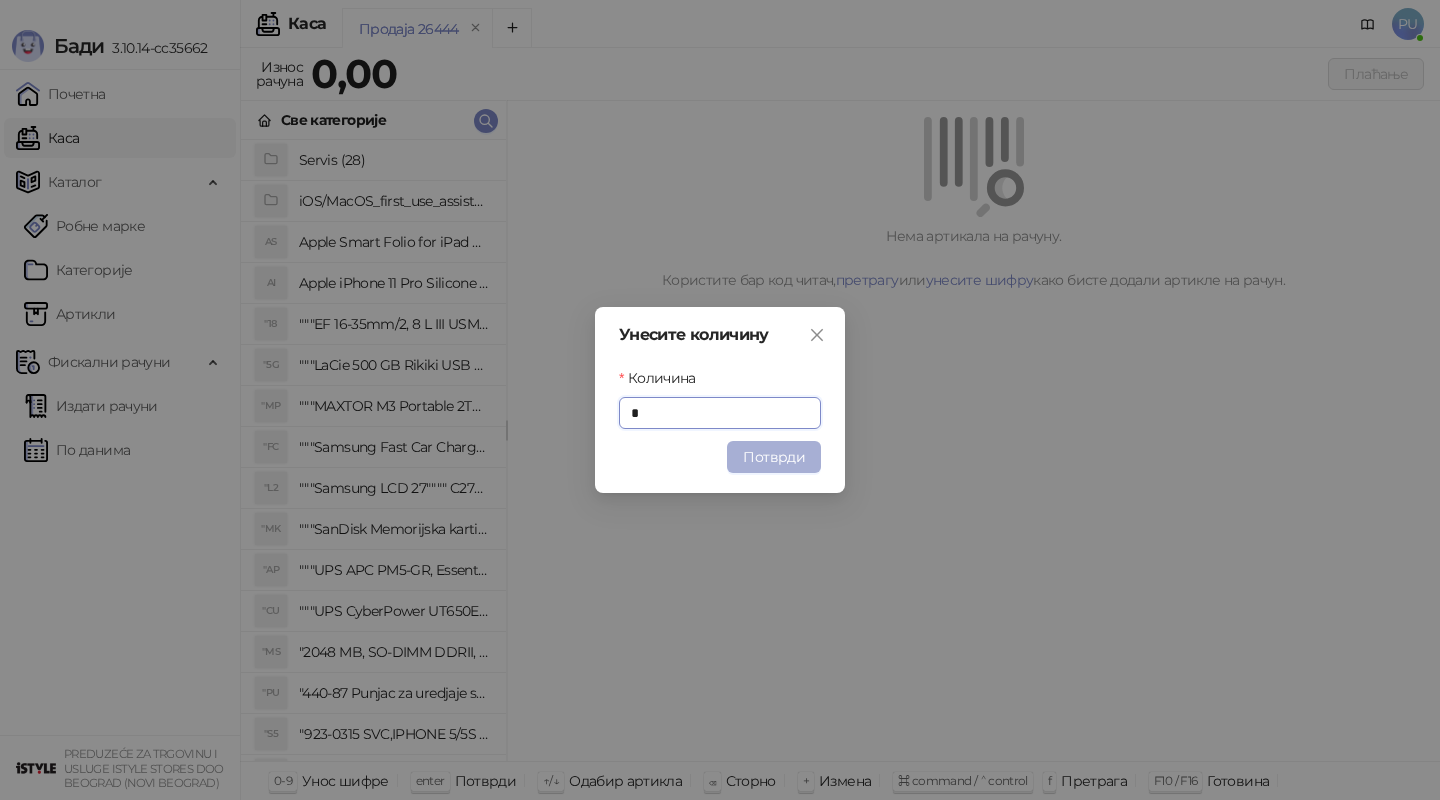 click on "Потврди" at bounding box center [774, 457] 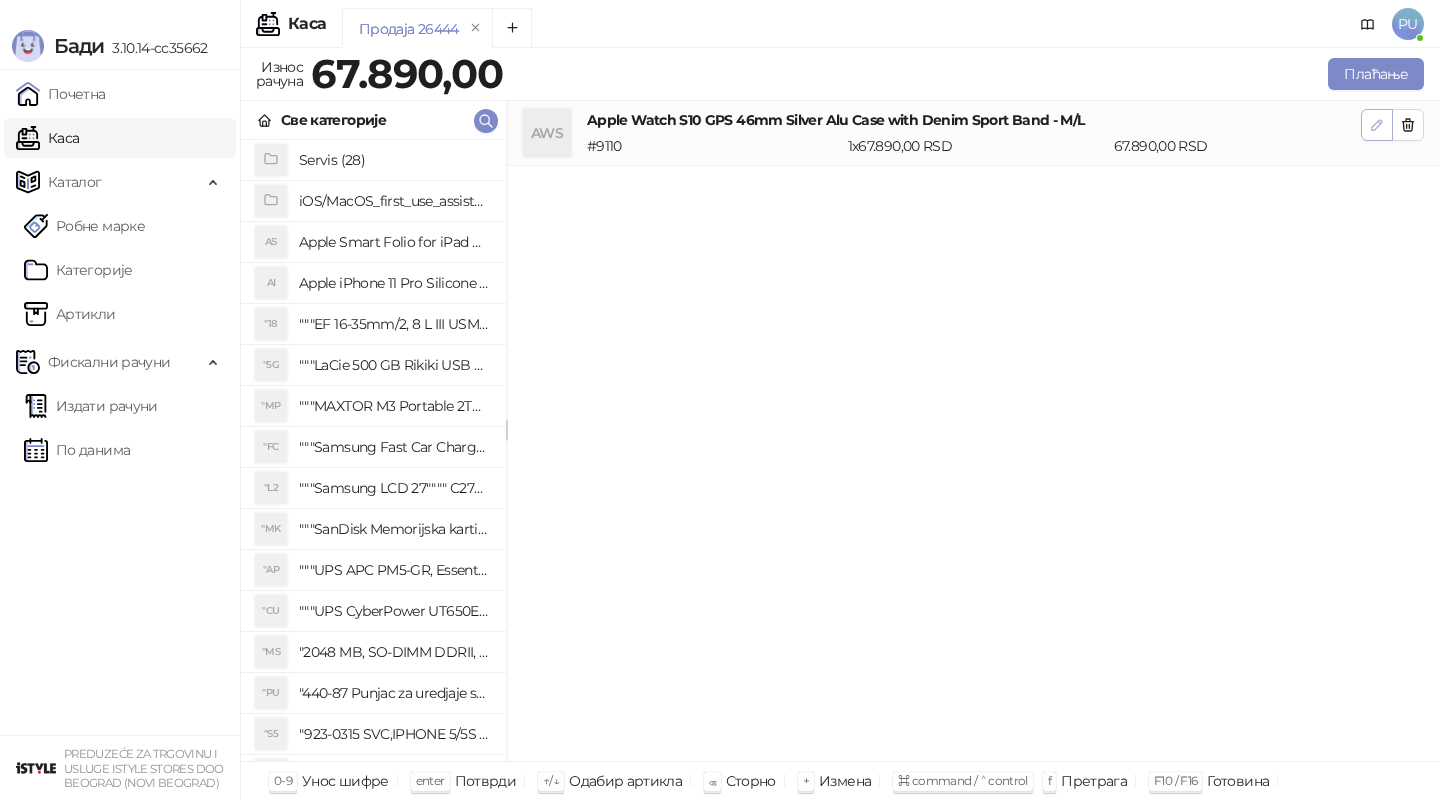 click 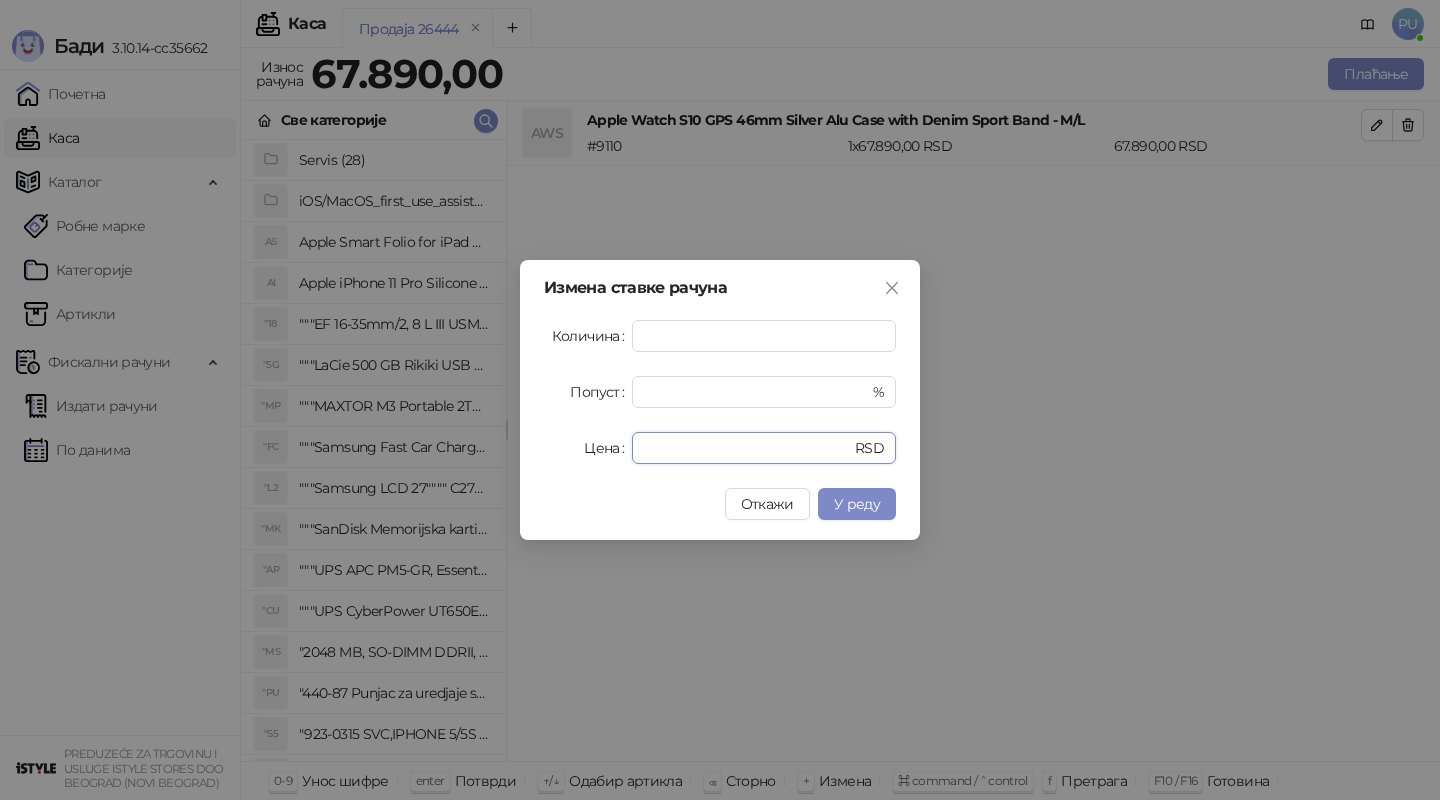 drag, startPoint x: 698, startPoint y: 451, endPoint x: 338, endPoint y: 453, distance: 360.00555 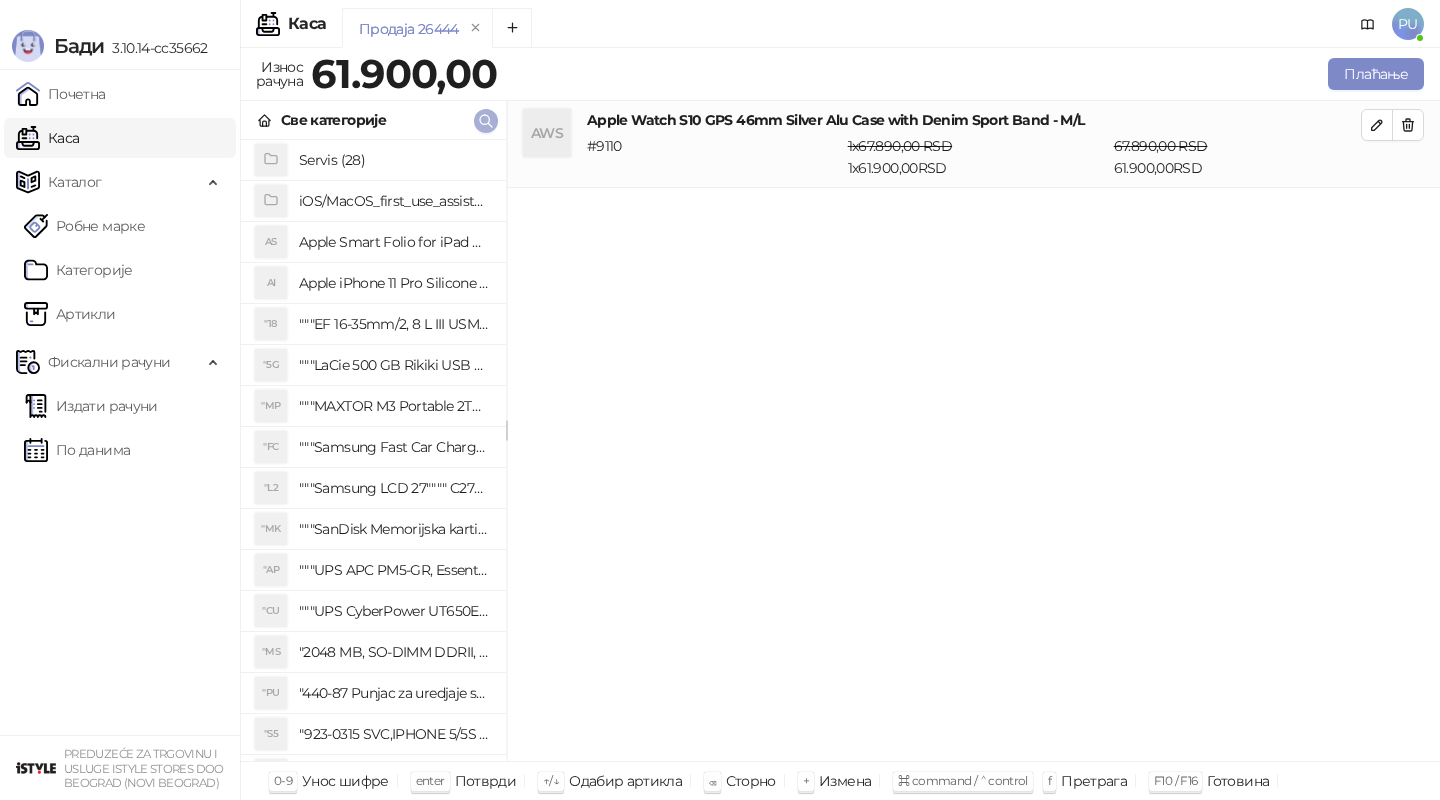 click 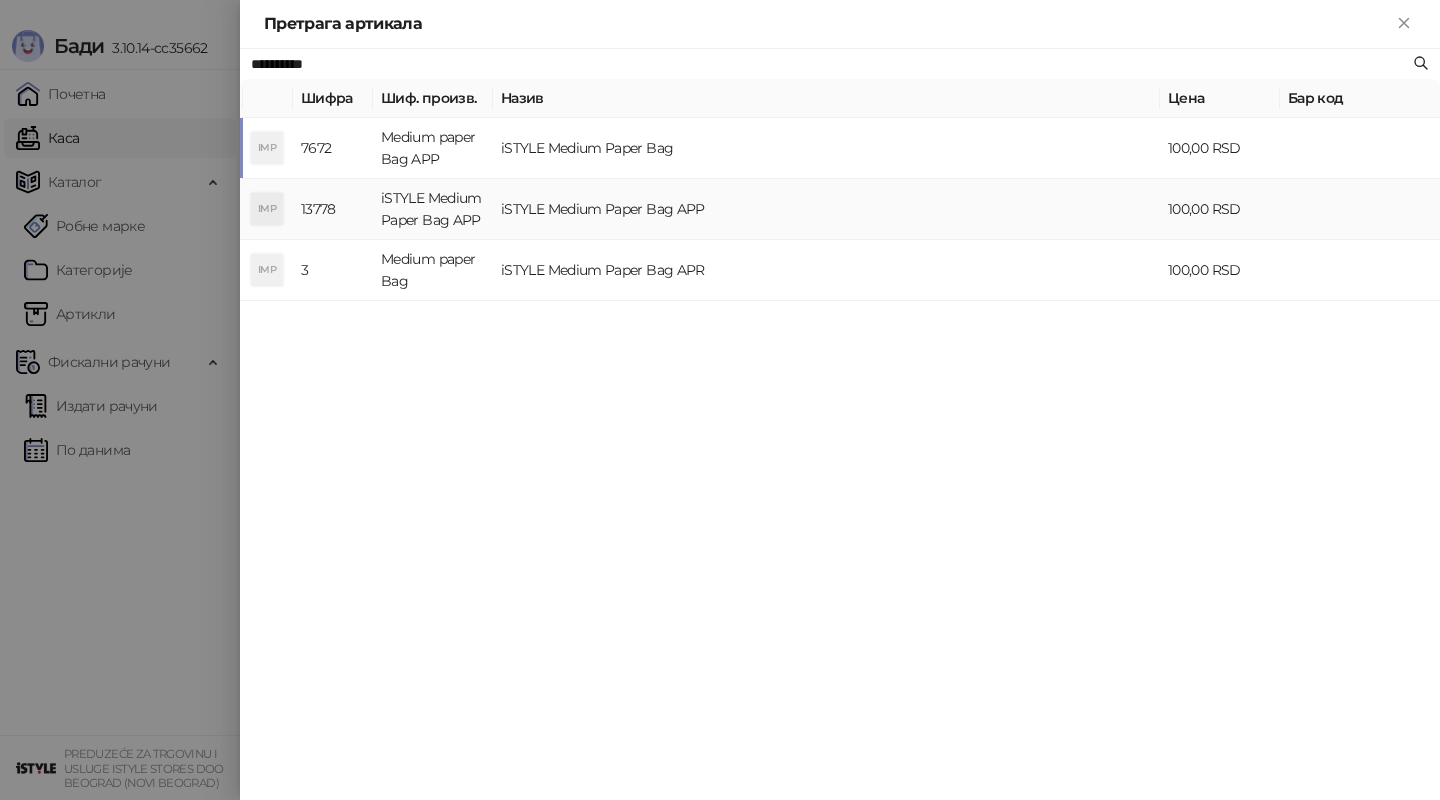 type on "**********" 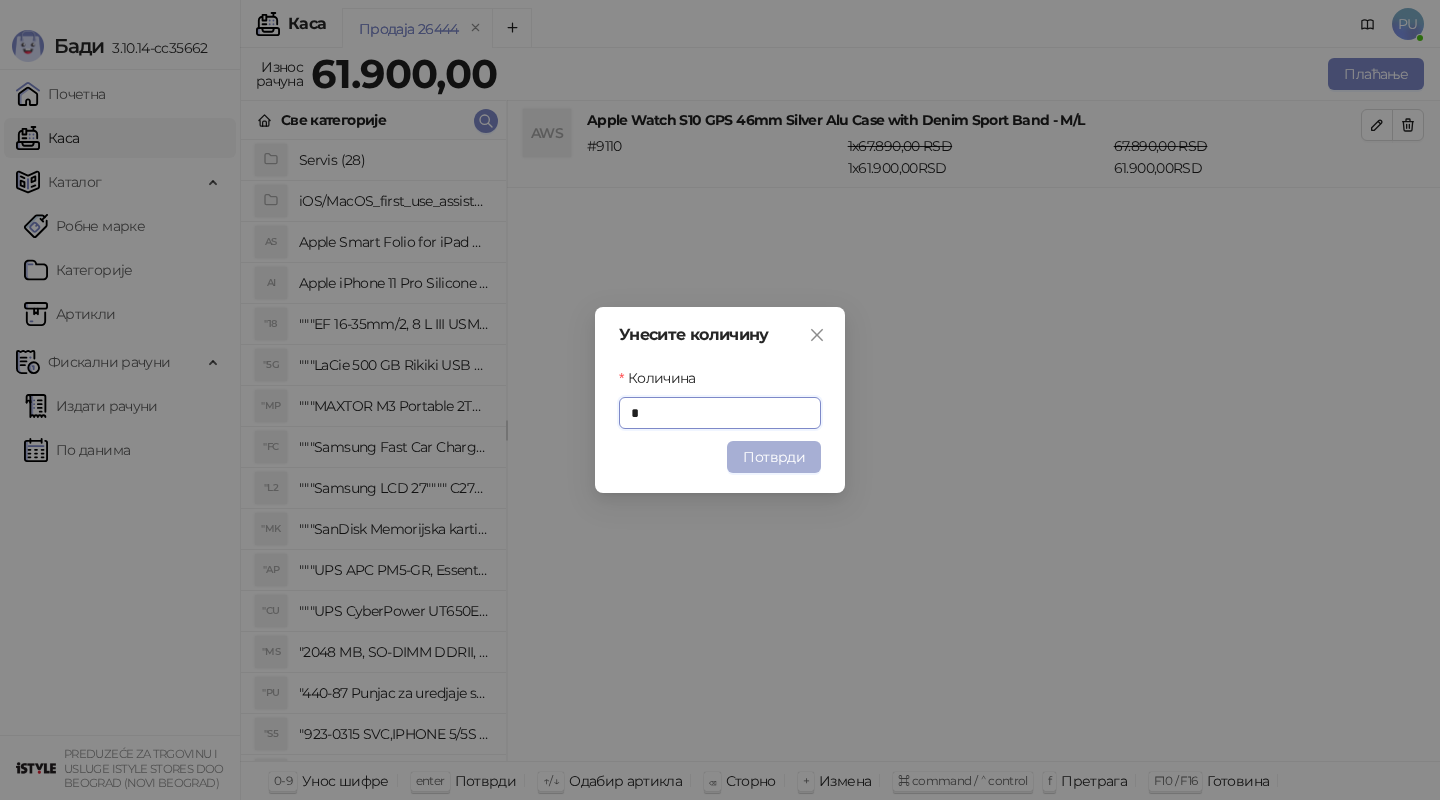 click on "Потврди" at bounding box center (774, 457) 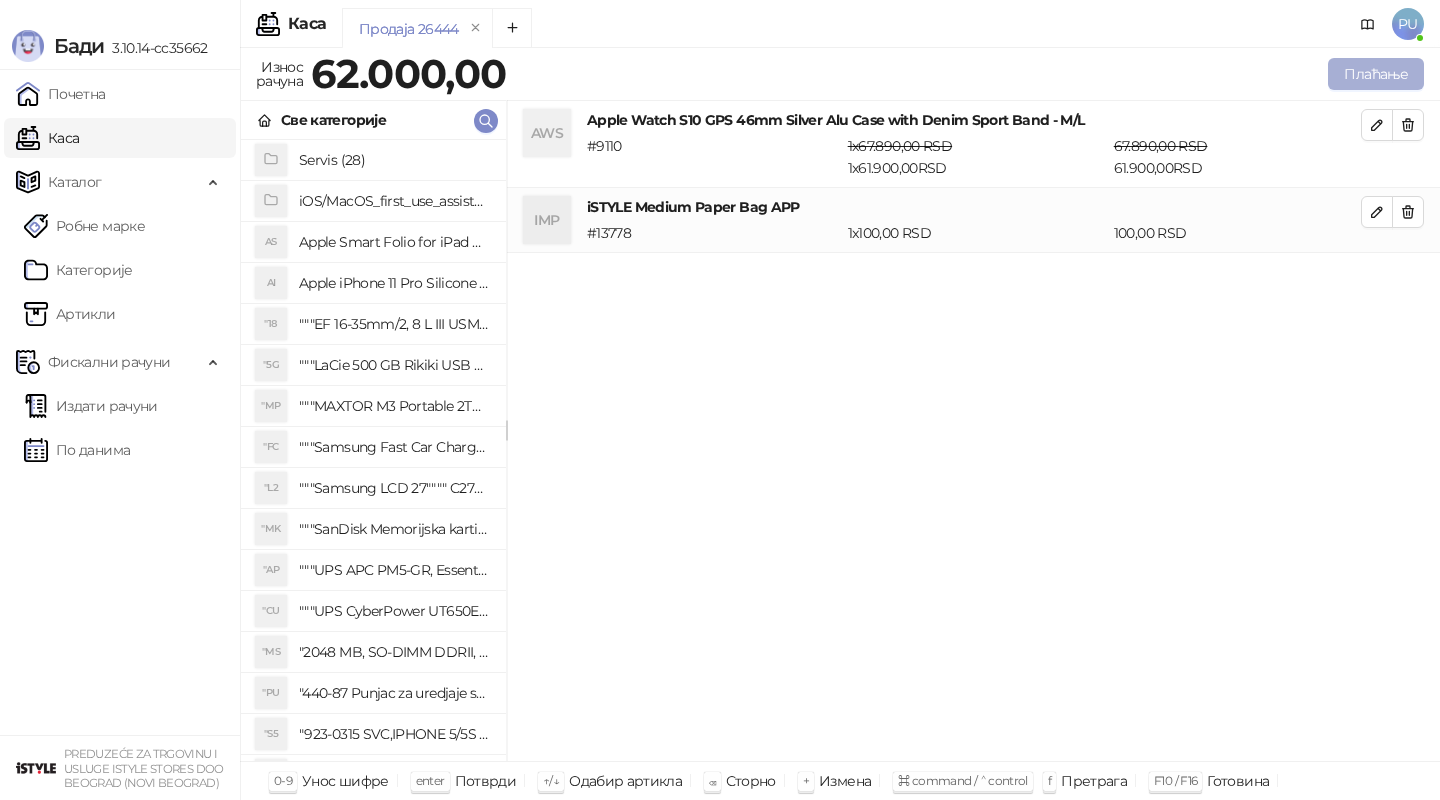 click on "Плаћање" at bounding box center [1376, 74] 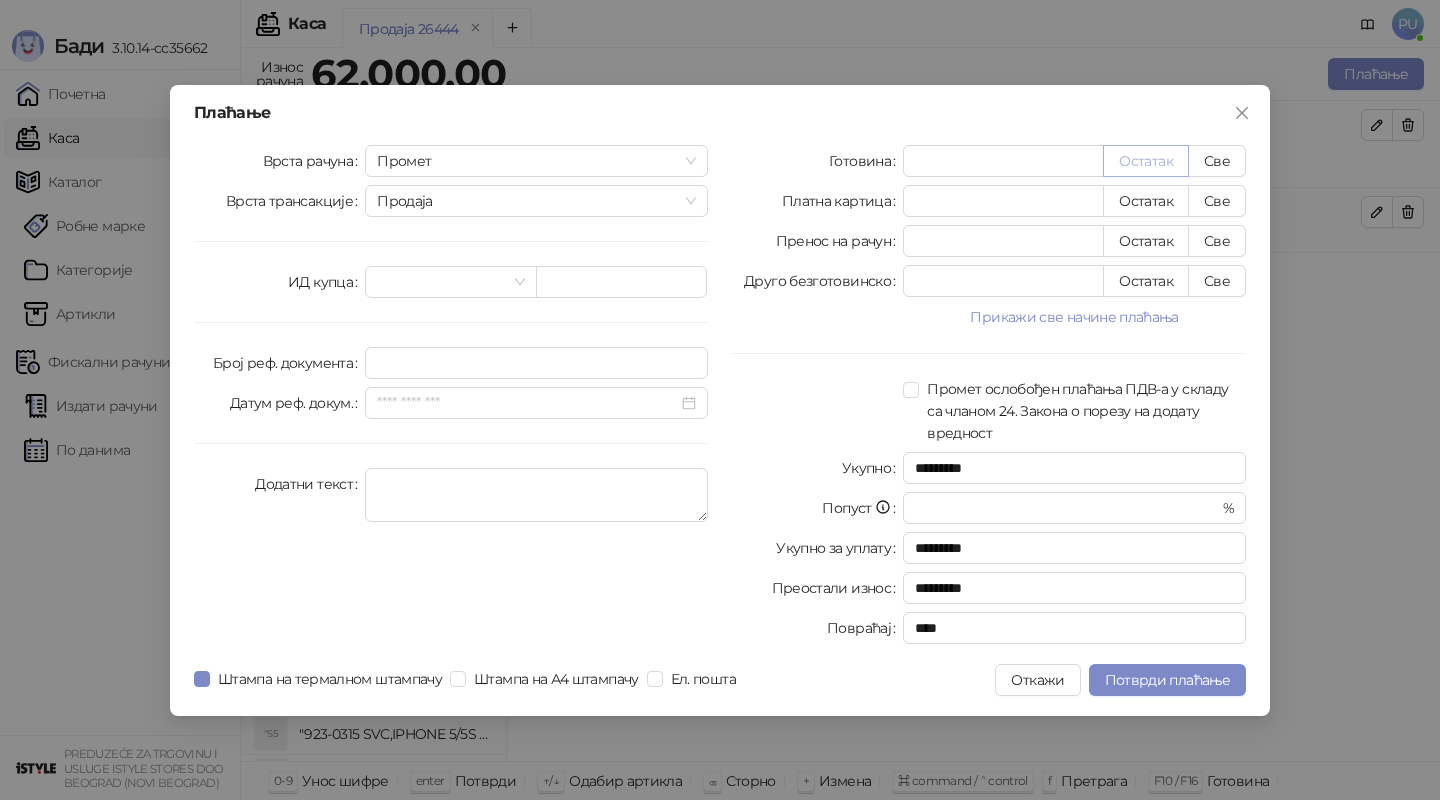 click on "Остатак" at bounding box center [1146, 161] 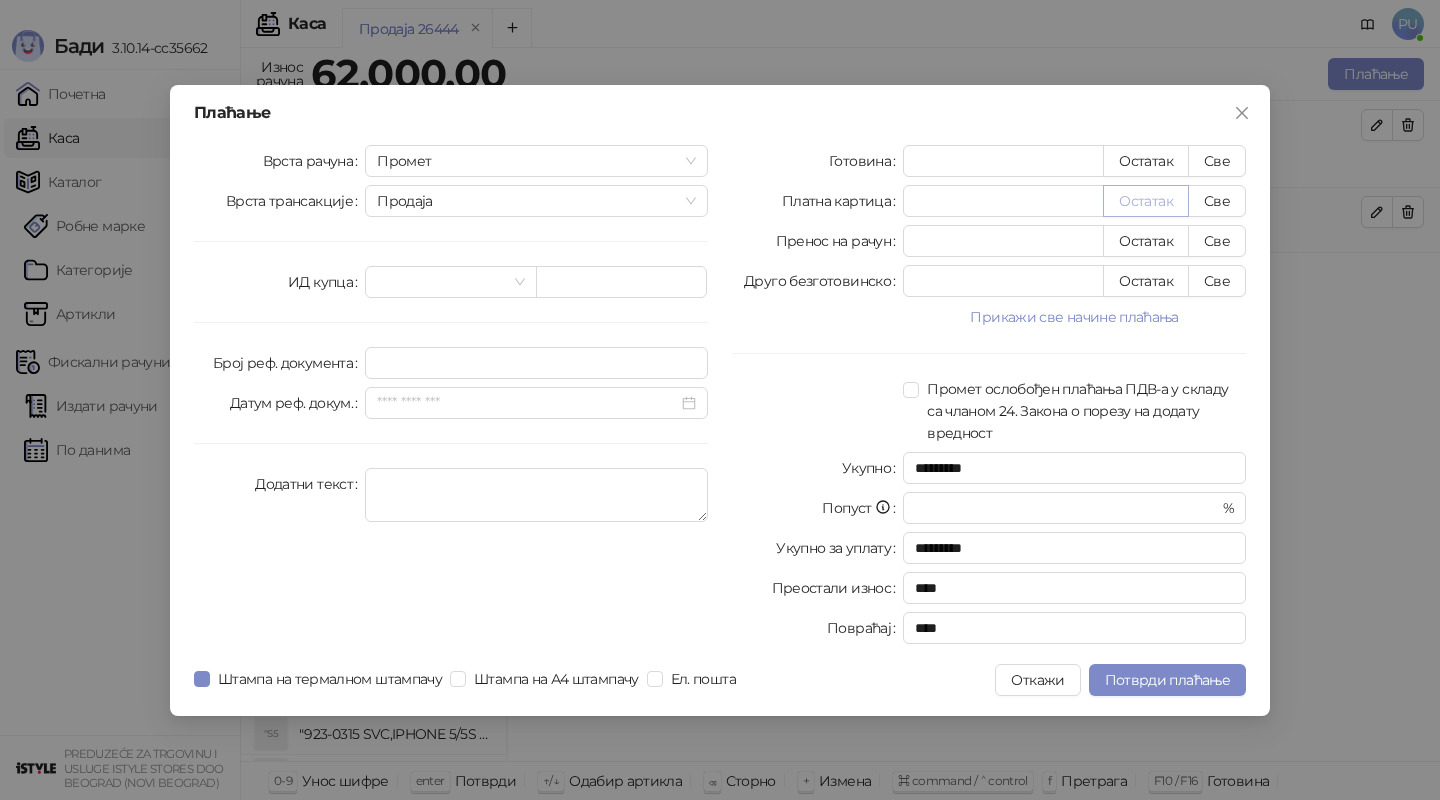 click on "Остатак" at bounding box center (1146, 201) 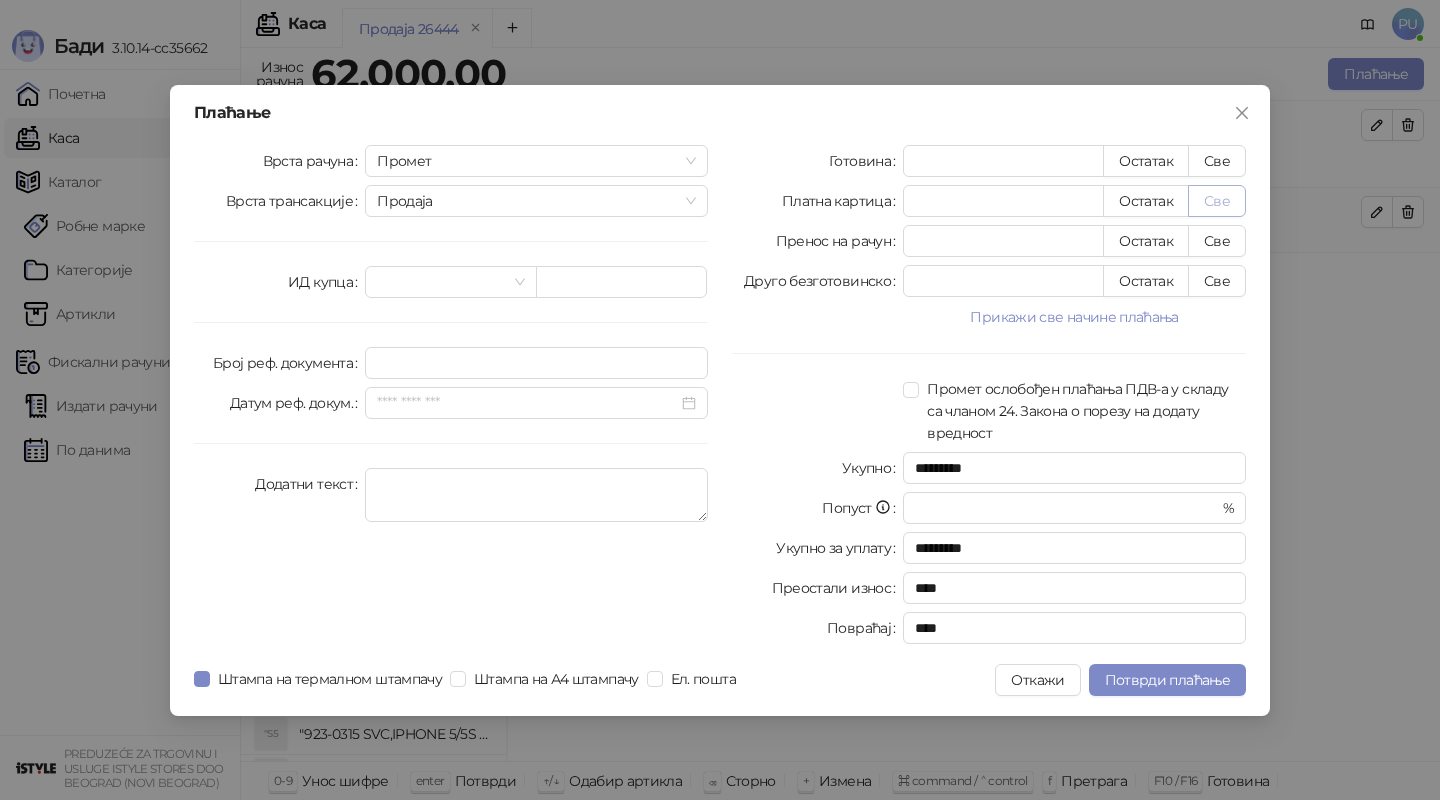 click on "Све" at bounding box center (1217, 201) 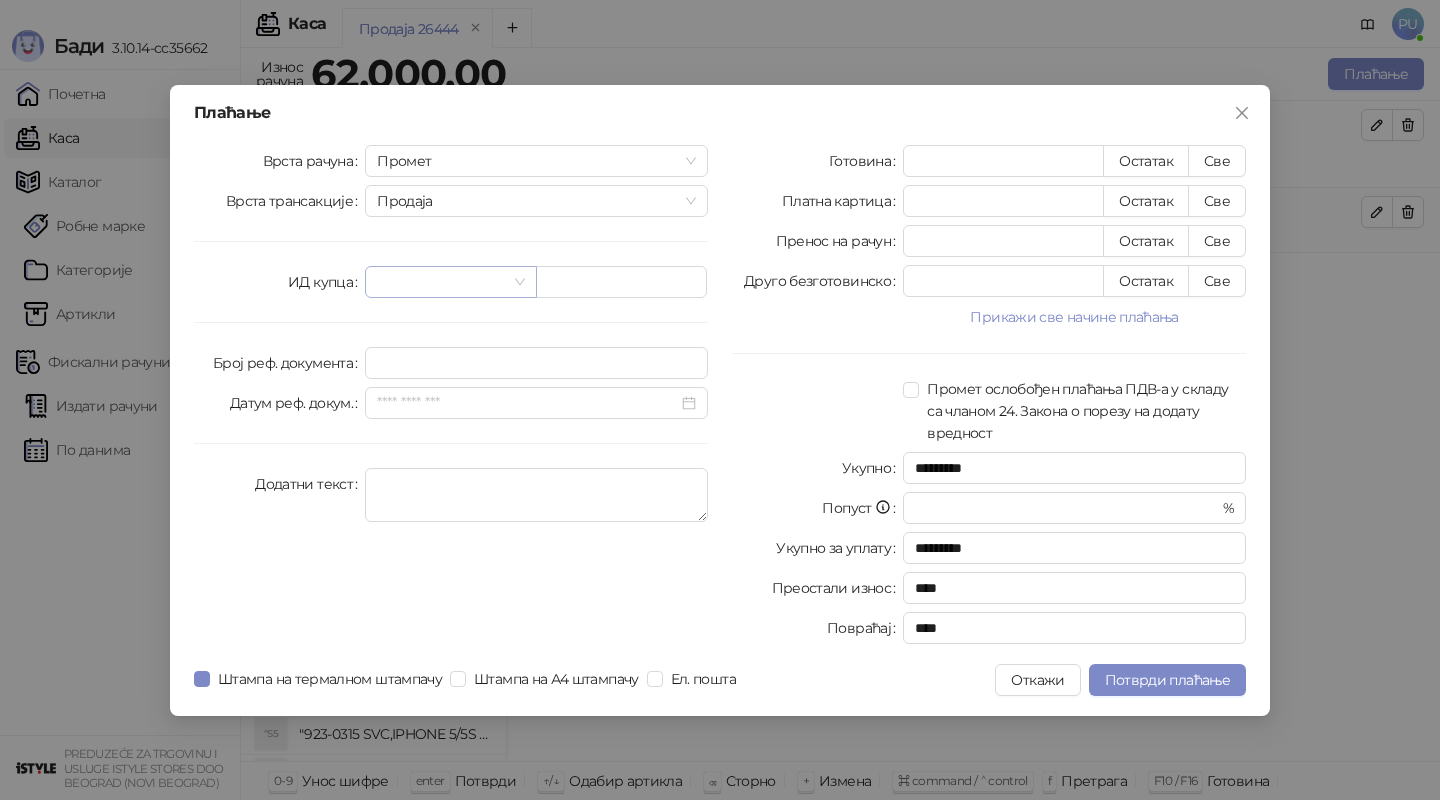 click at bounding box center [441, 282] 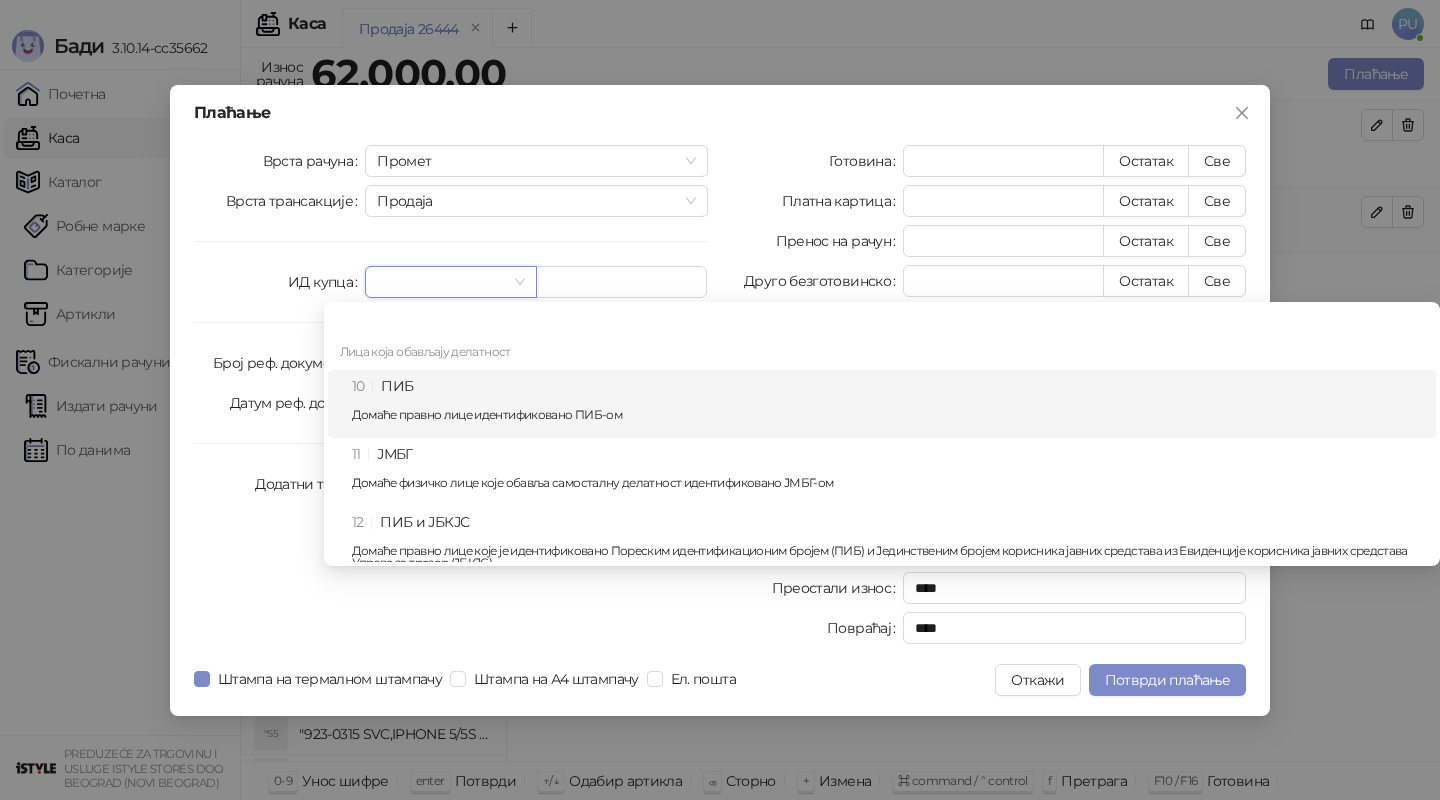 click on "10 ПИБ Домаће правно лице идентификовано ПИБ-ом" at bounding box center (888, 404) 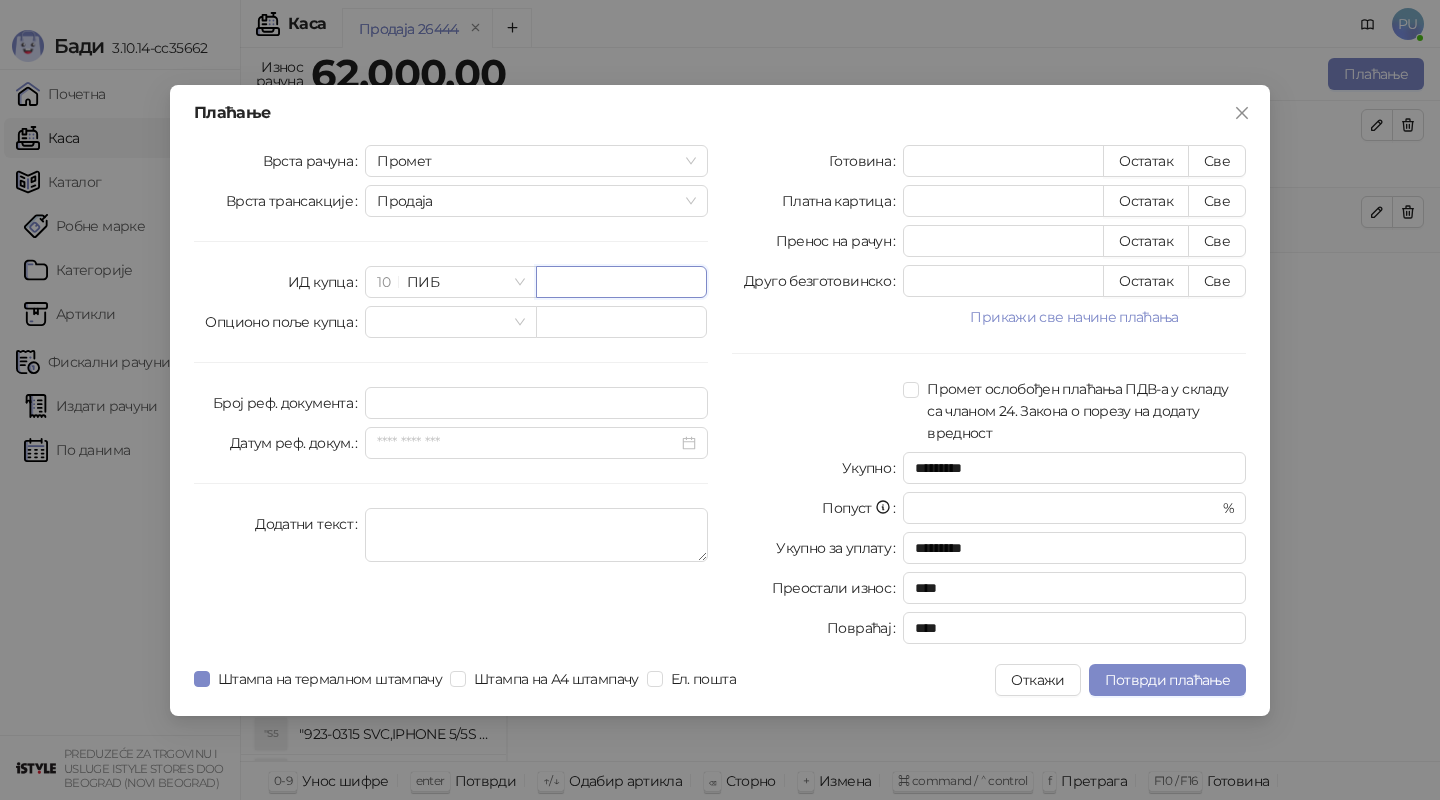 paste on "*********" 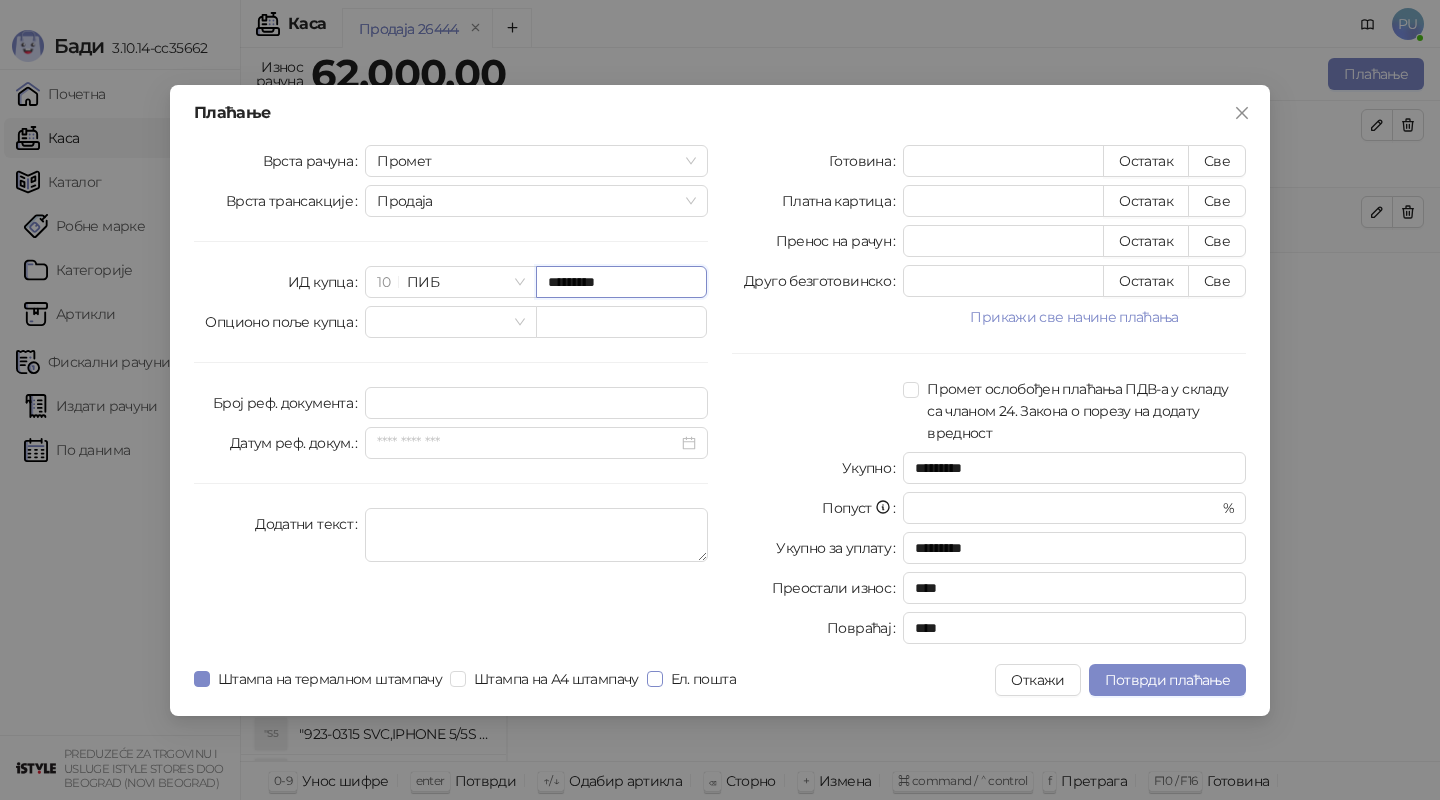 type on "*********" 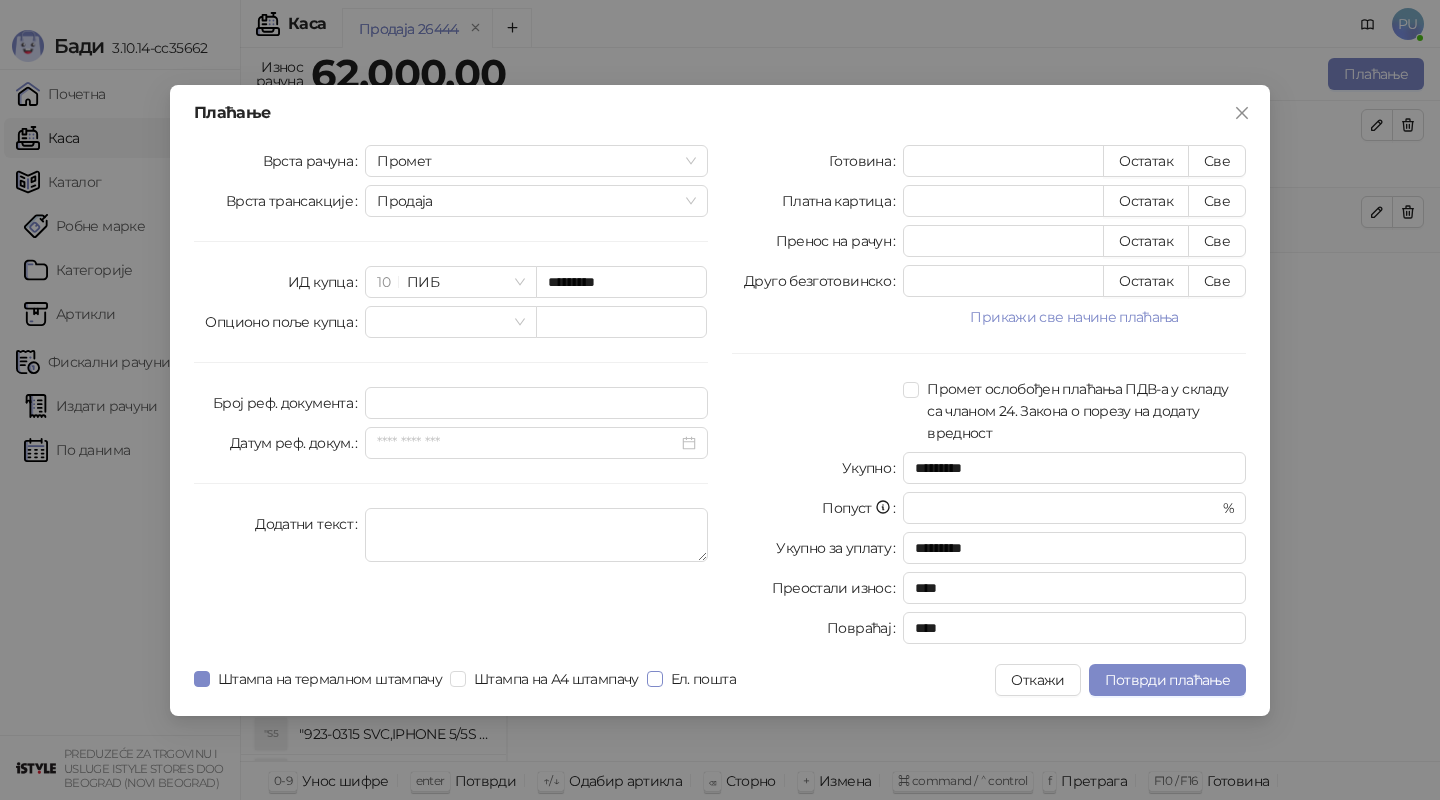 click on "Ел. пошта" at bounding box center (703, 679) 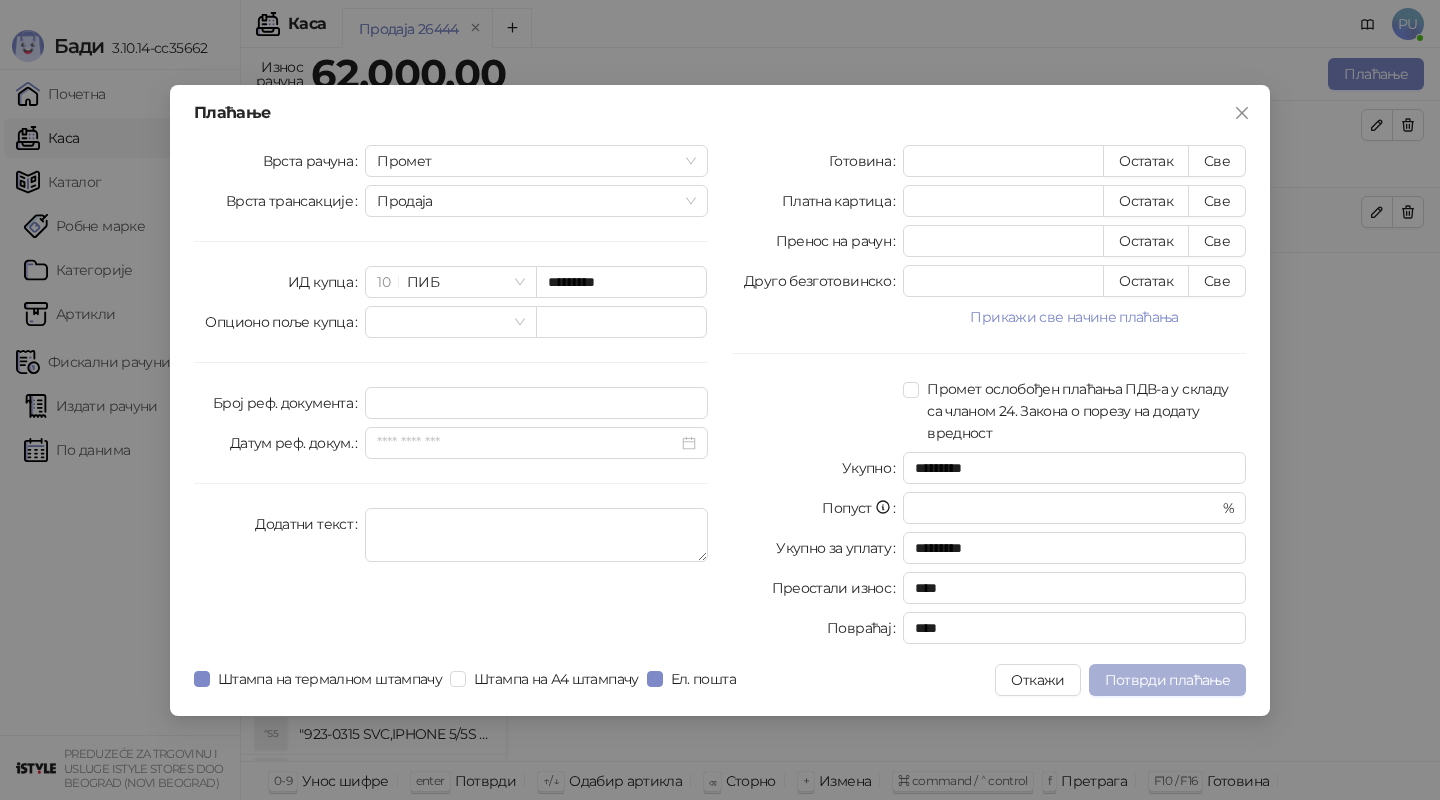 click on "Потврди плаћање" at bounding box center [1167, 680] 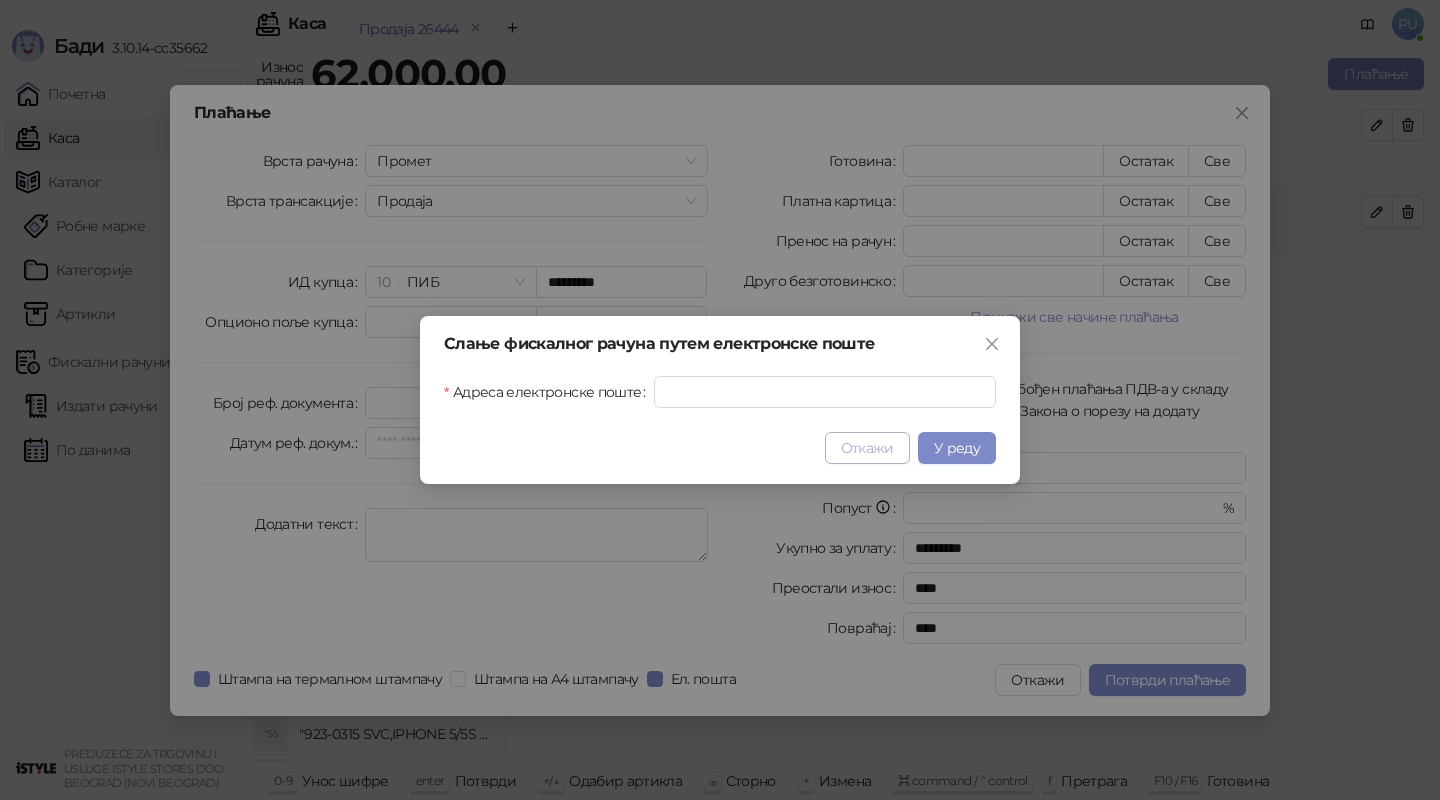 click on "Откажи" at bounding box center [867, 448] 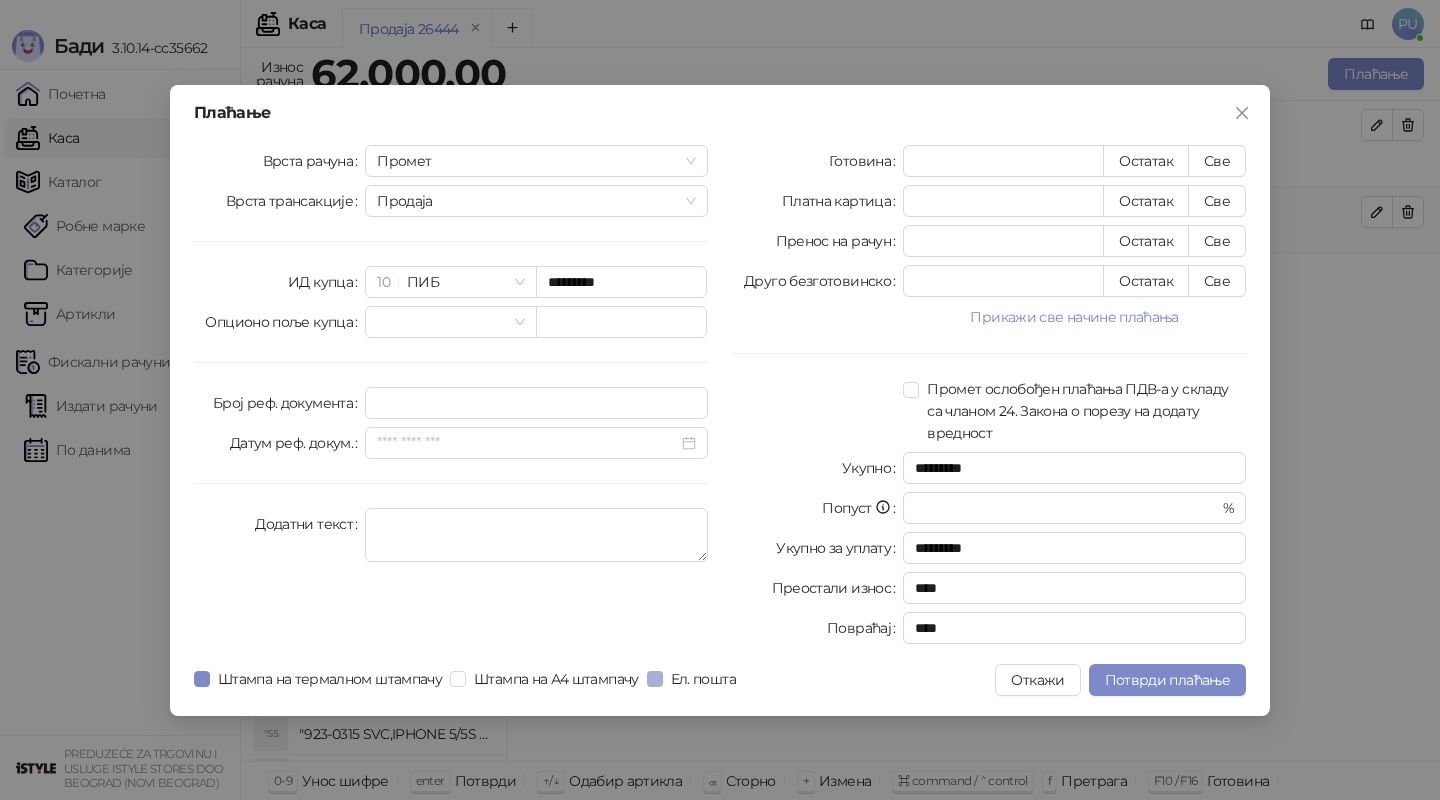 click on "Ел. пошта" at bounding box center [703, 679] 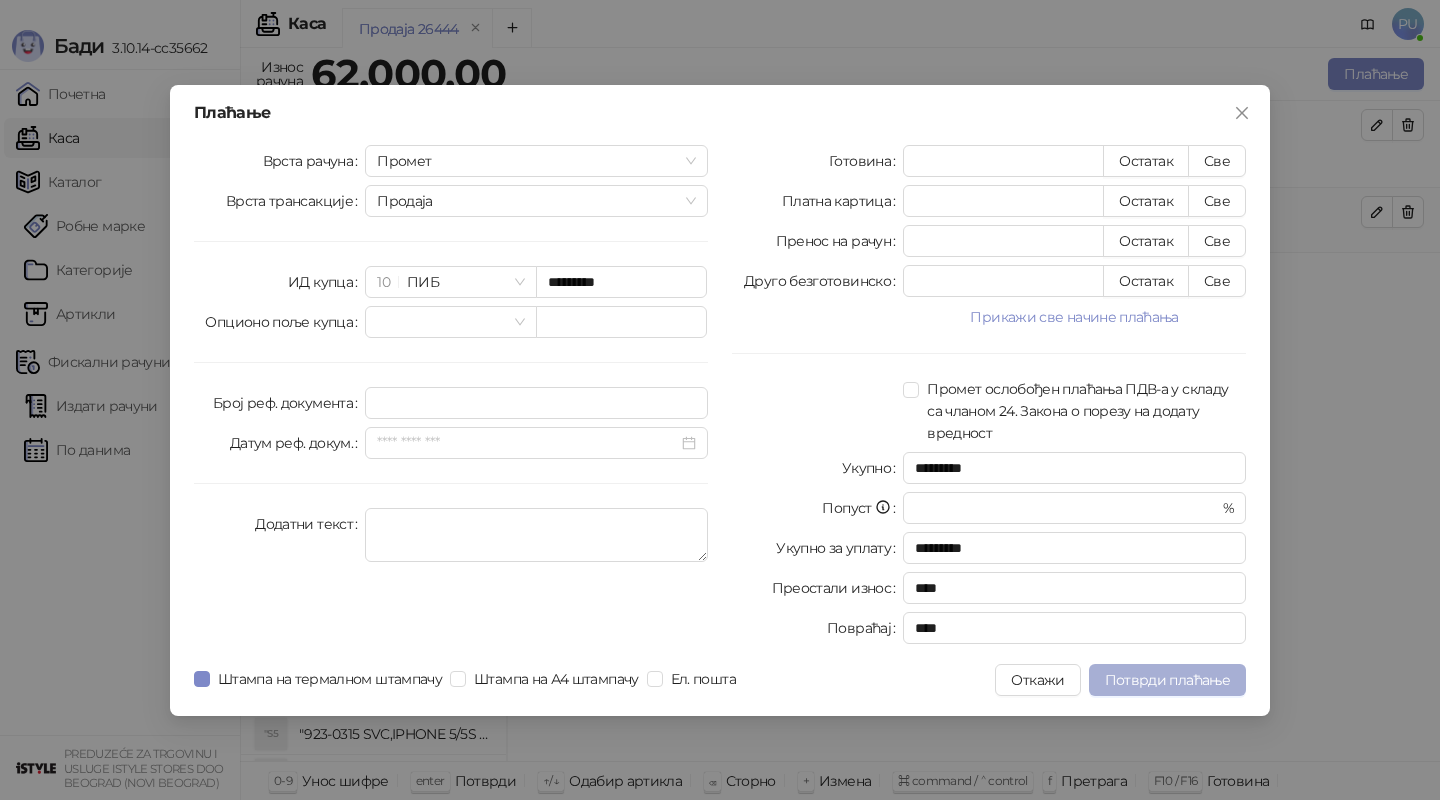 click on "Потврди плаћање" at bounding box center [1167, 680] 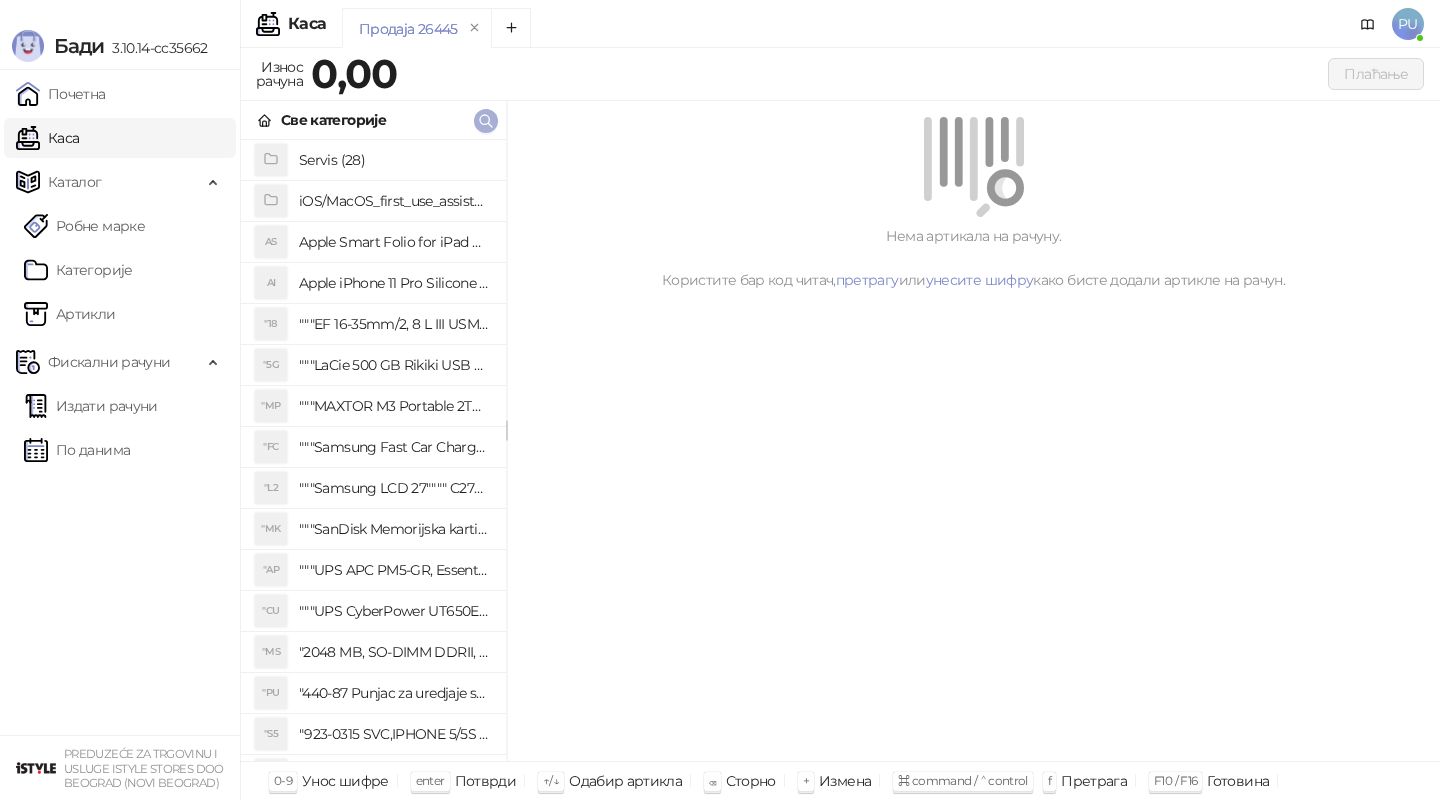 click 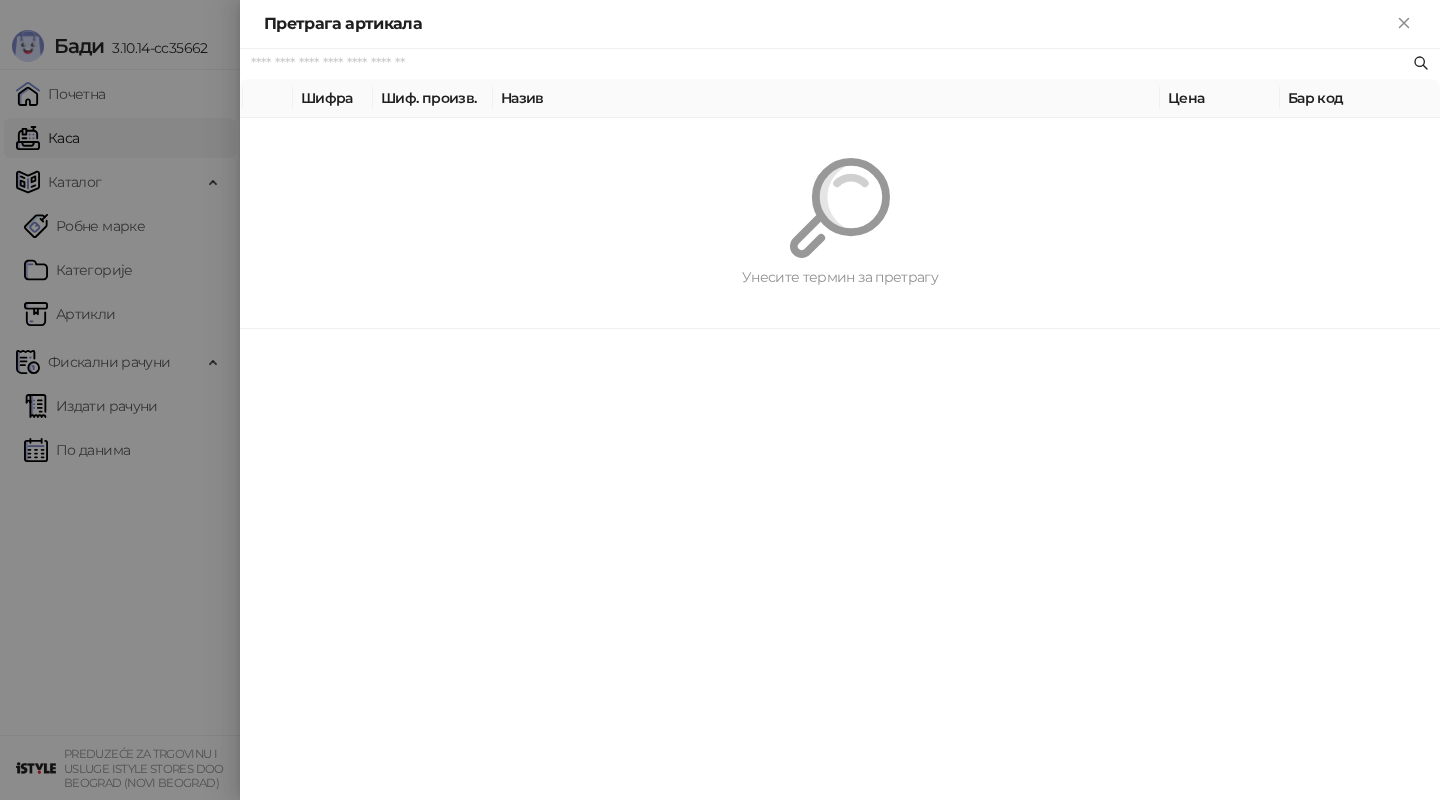 paste on "**********" 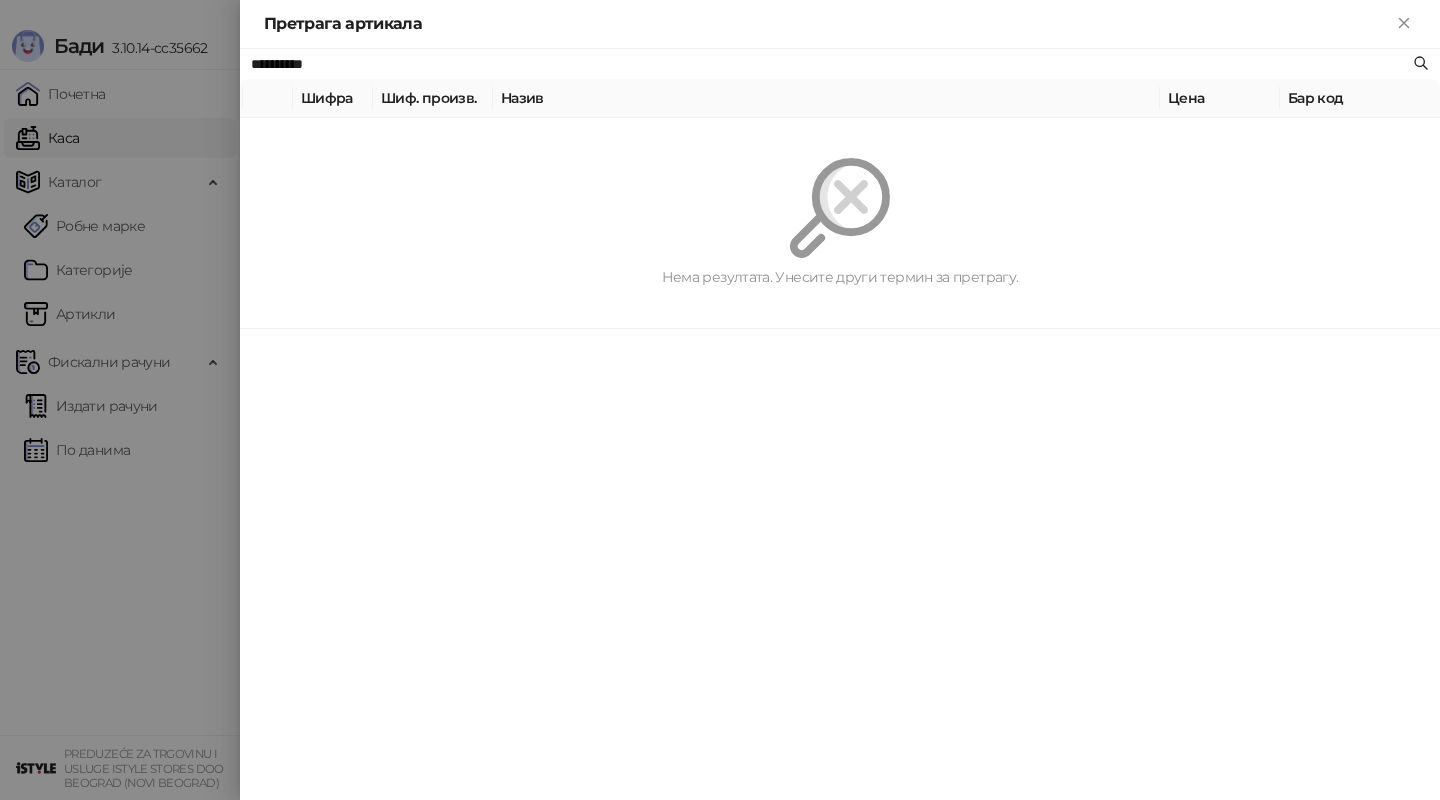 type on "**********" 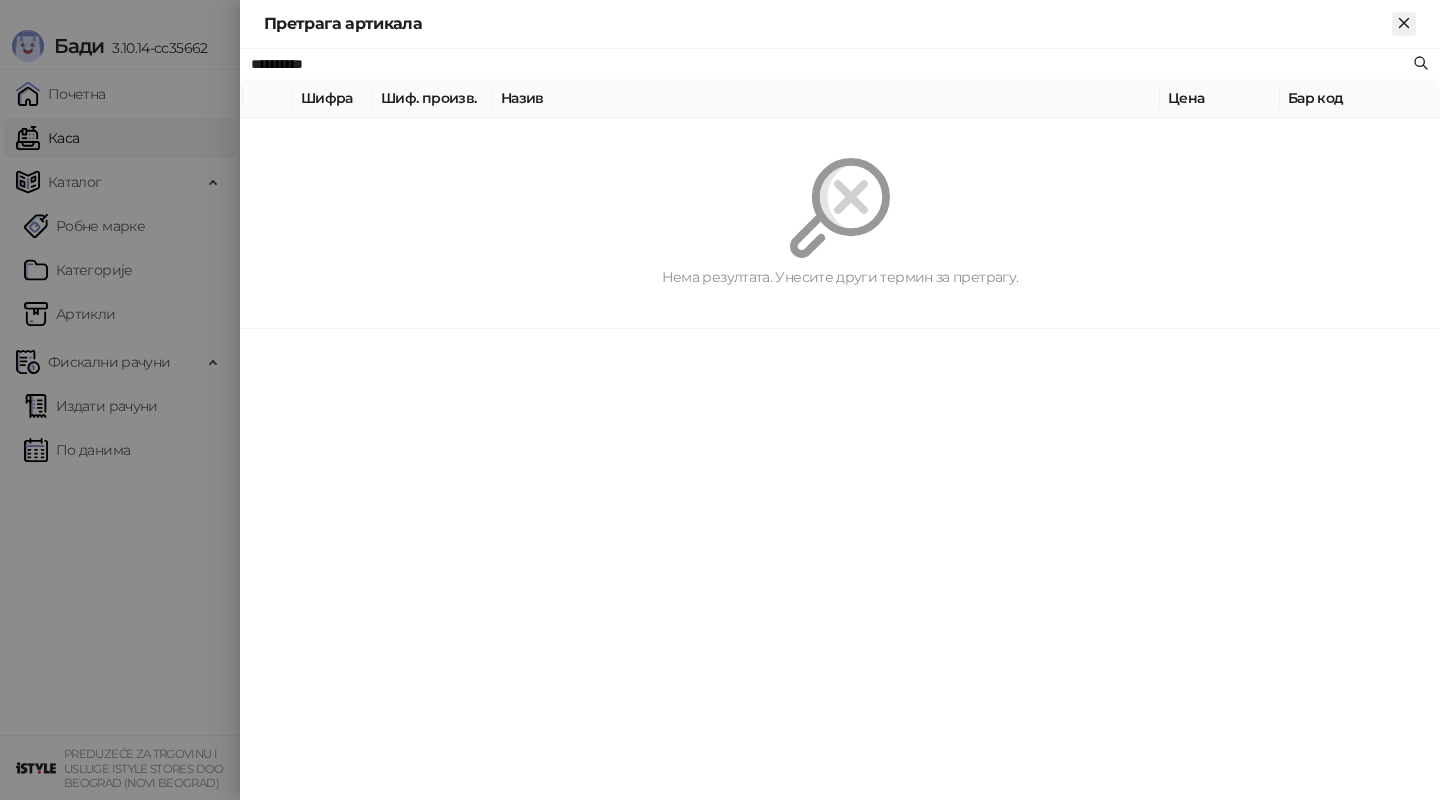 click 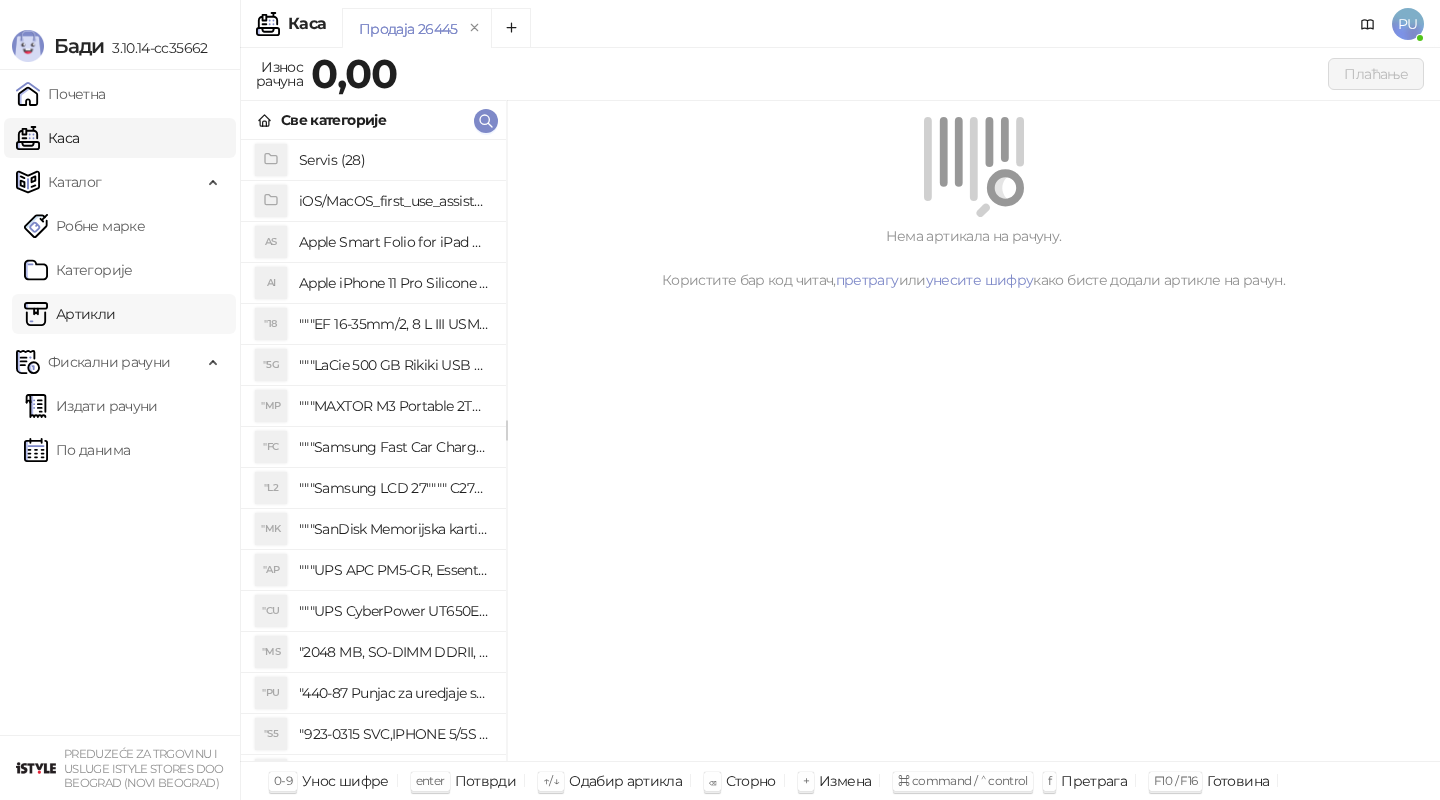 click on "Артикли" at bounding box center (70, 314) 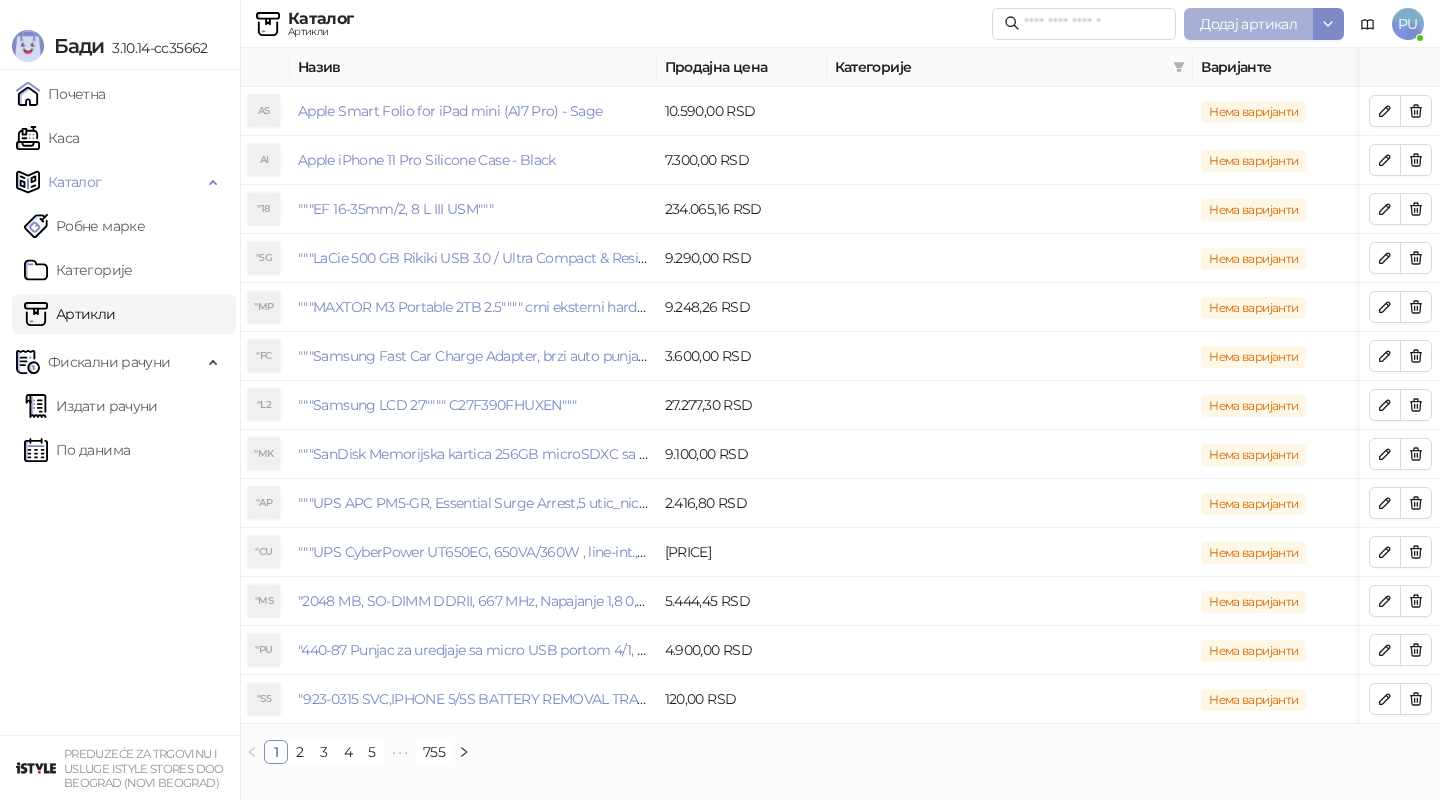 click on "Додај артикал" at bounding box center [1248, 24] 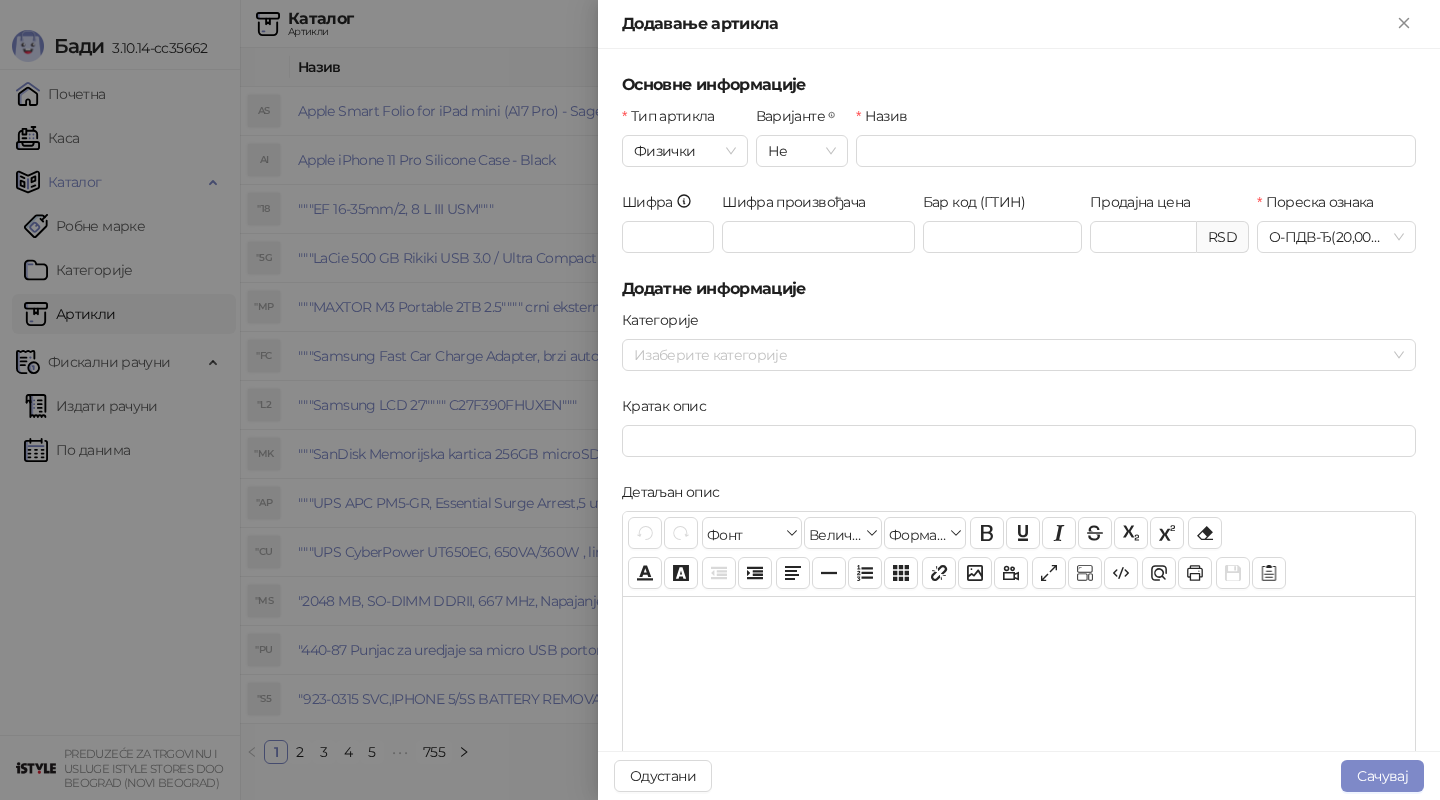 click on "Шифра произвођача" at bounding box center (818, 234) 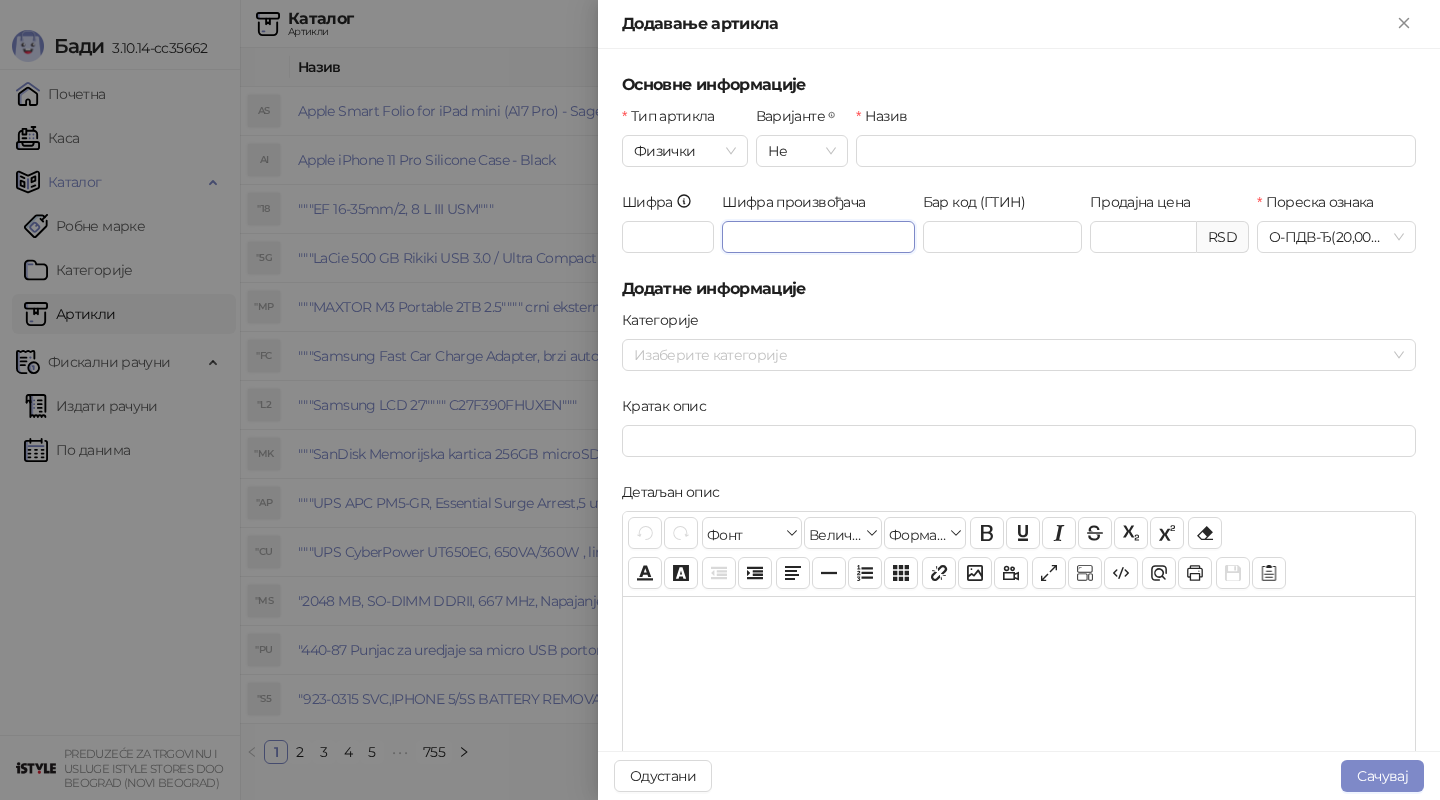 click on "Шифра произвођача" at bounding box center [818, 237] 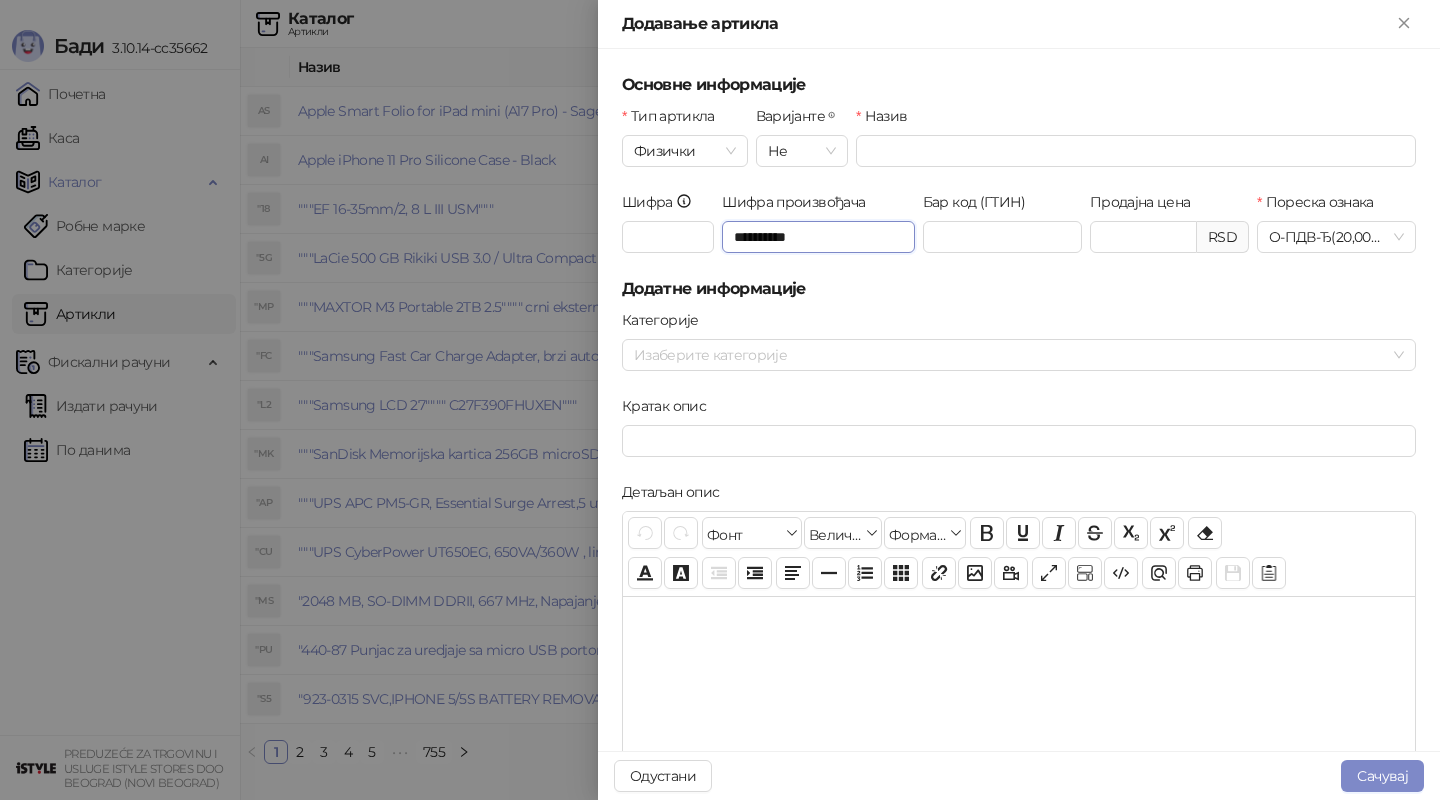type on "**********" 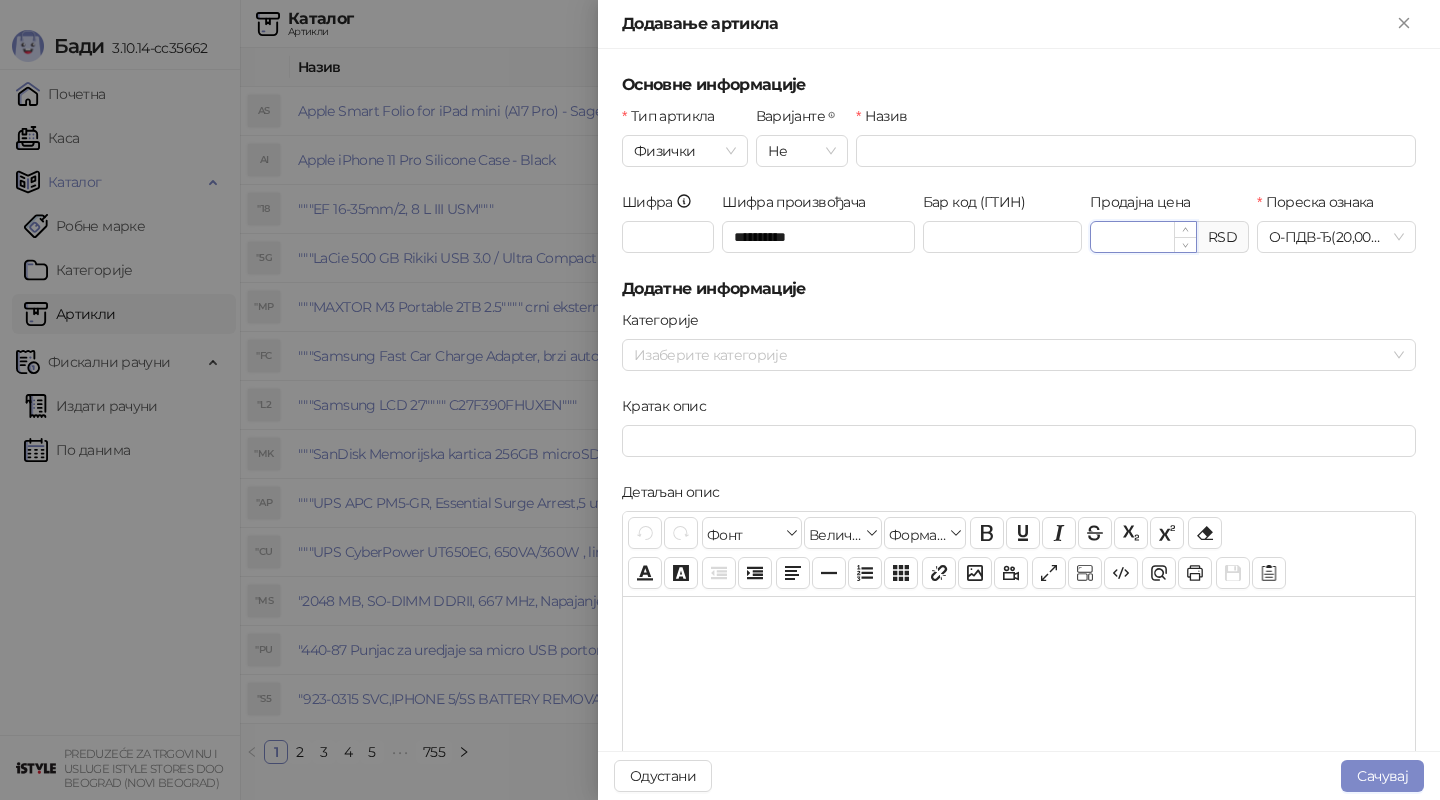 click on "Продајна цена" at bounding box center [1143, 237] 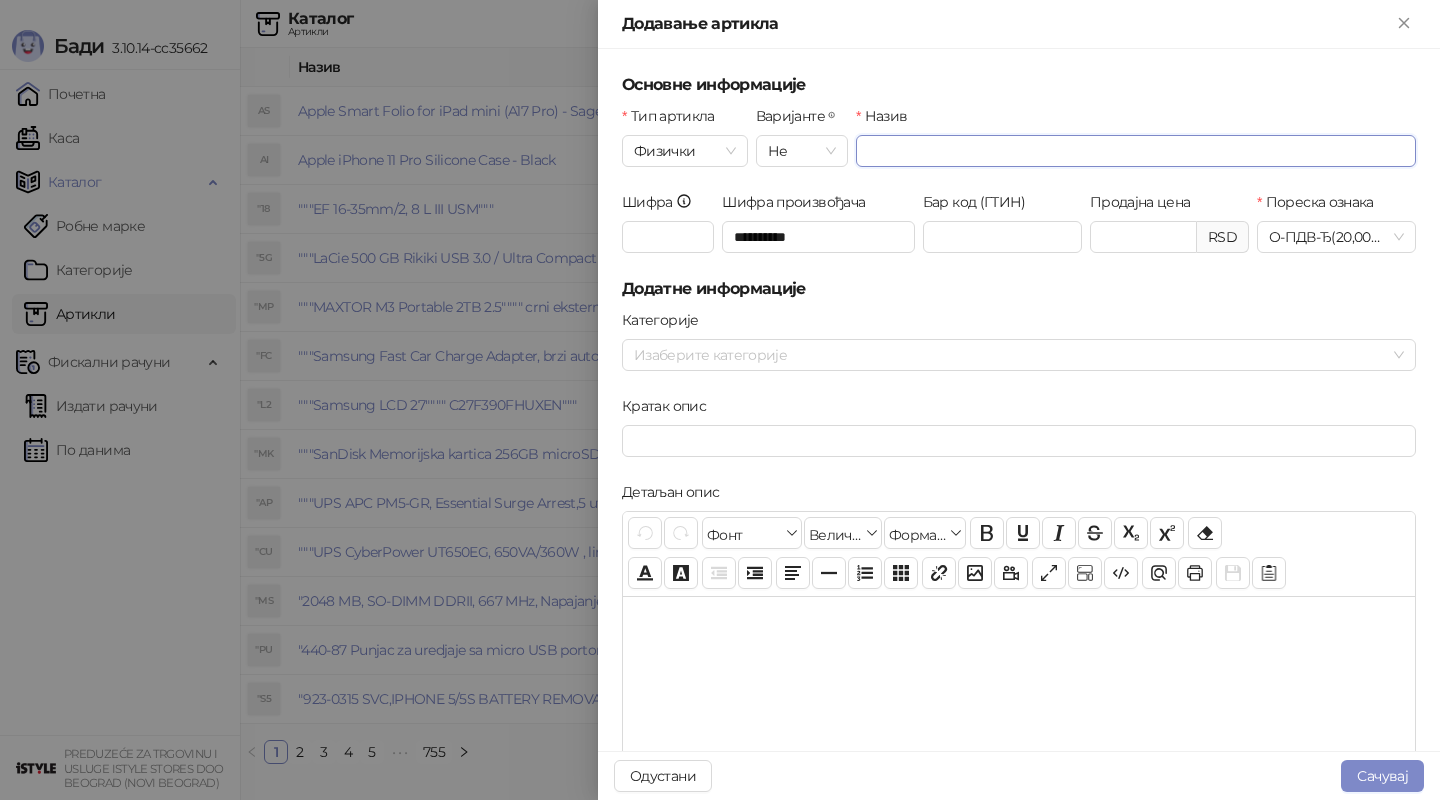 click on "Назив" at bounding box center (1136, 151) 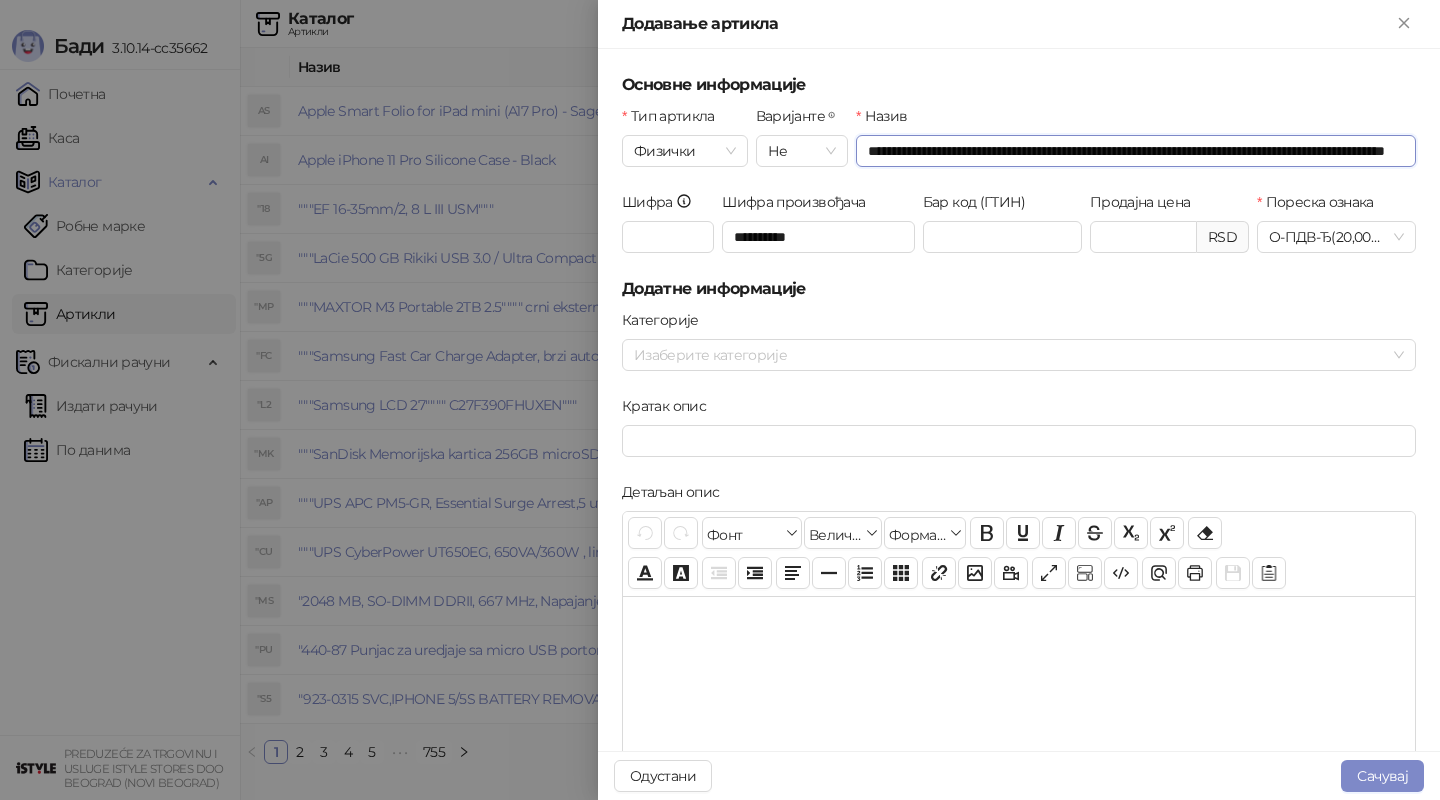 scroll, scrollTop: 0, scrollLeft: 160, axis: horizontal 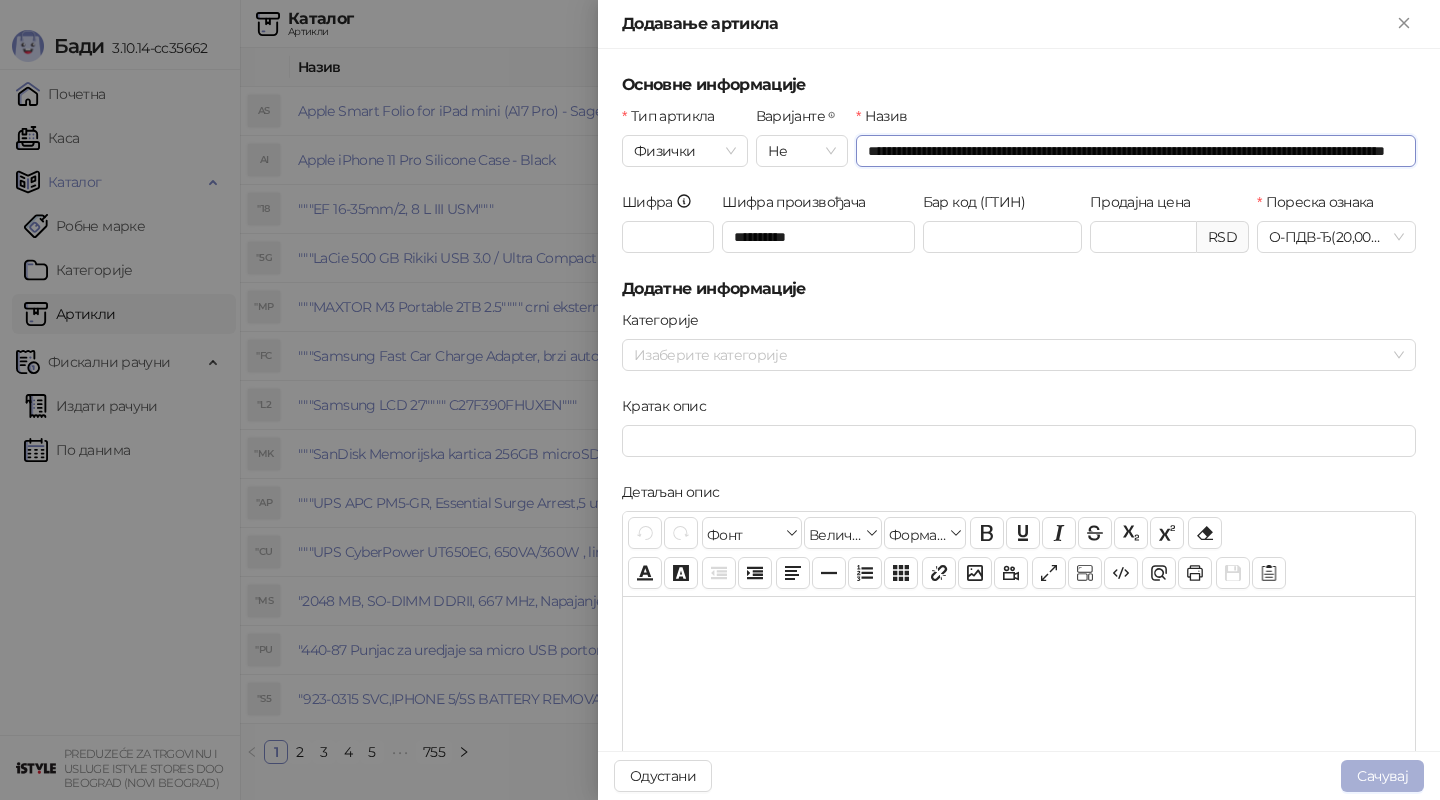 type on "[MASKED_DATA]" 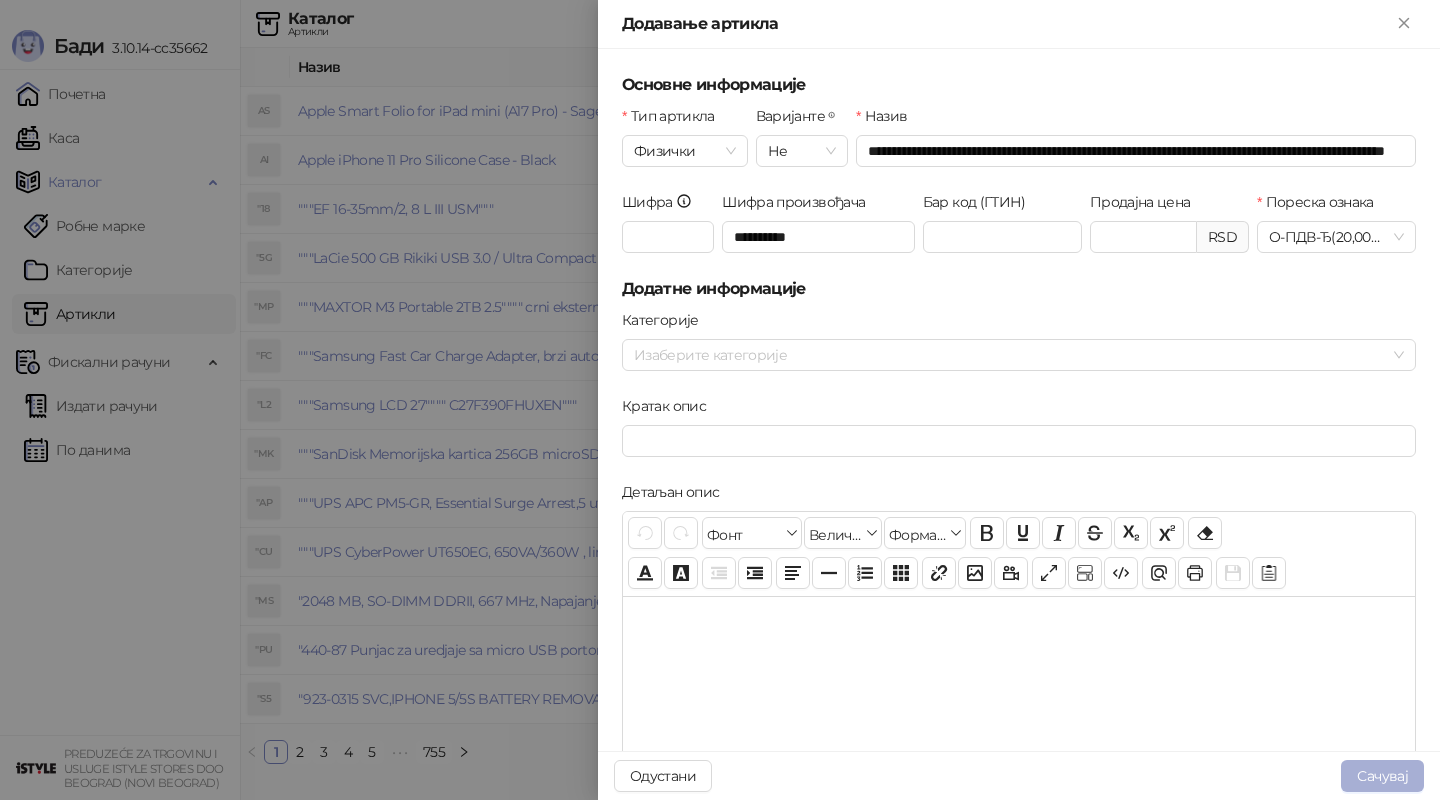 click on "Сачувај" at bounding box center [1382, 776] 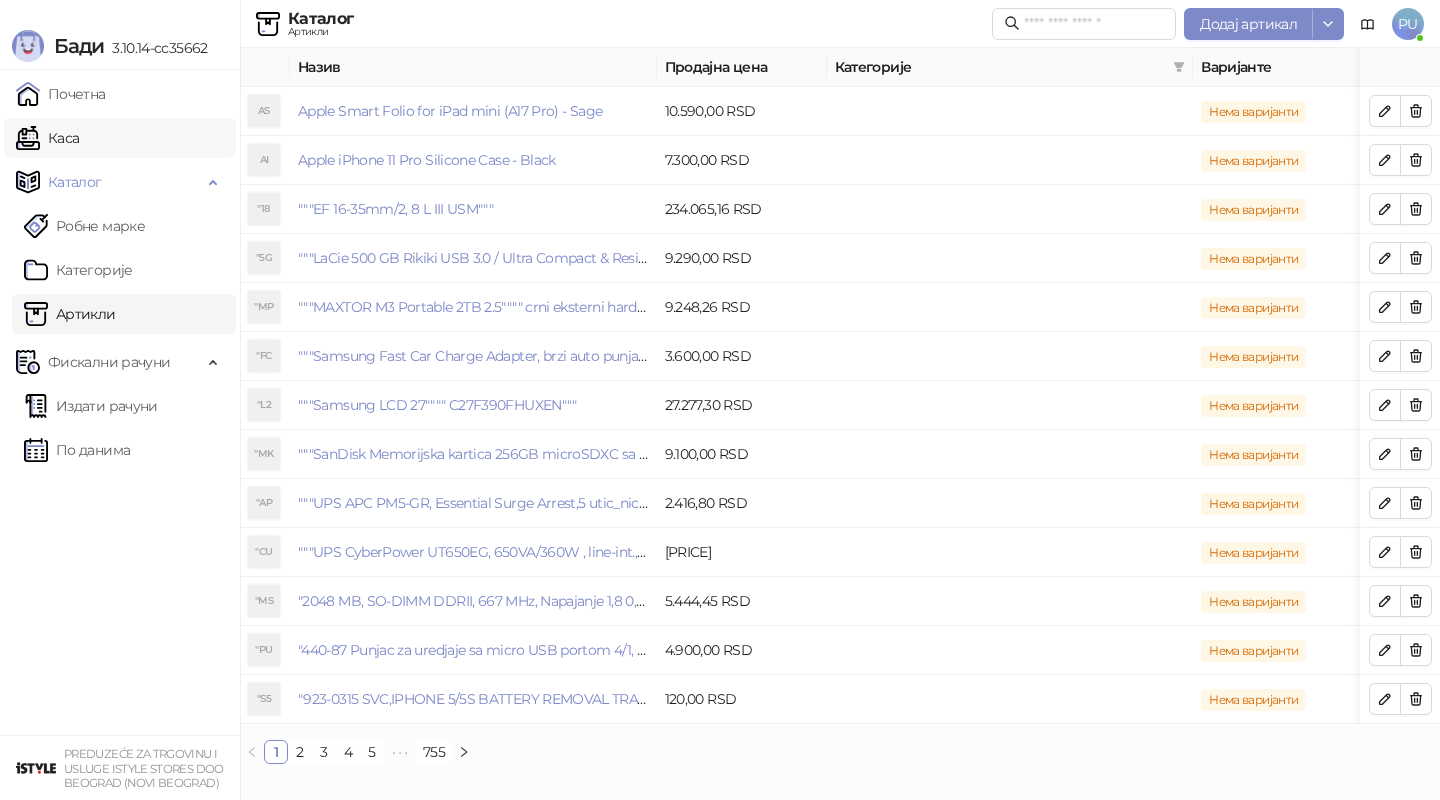 click on "Каса" at bounding box center [47, 138] 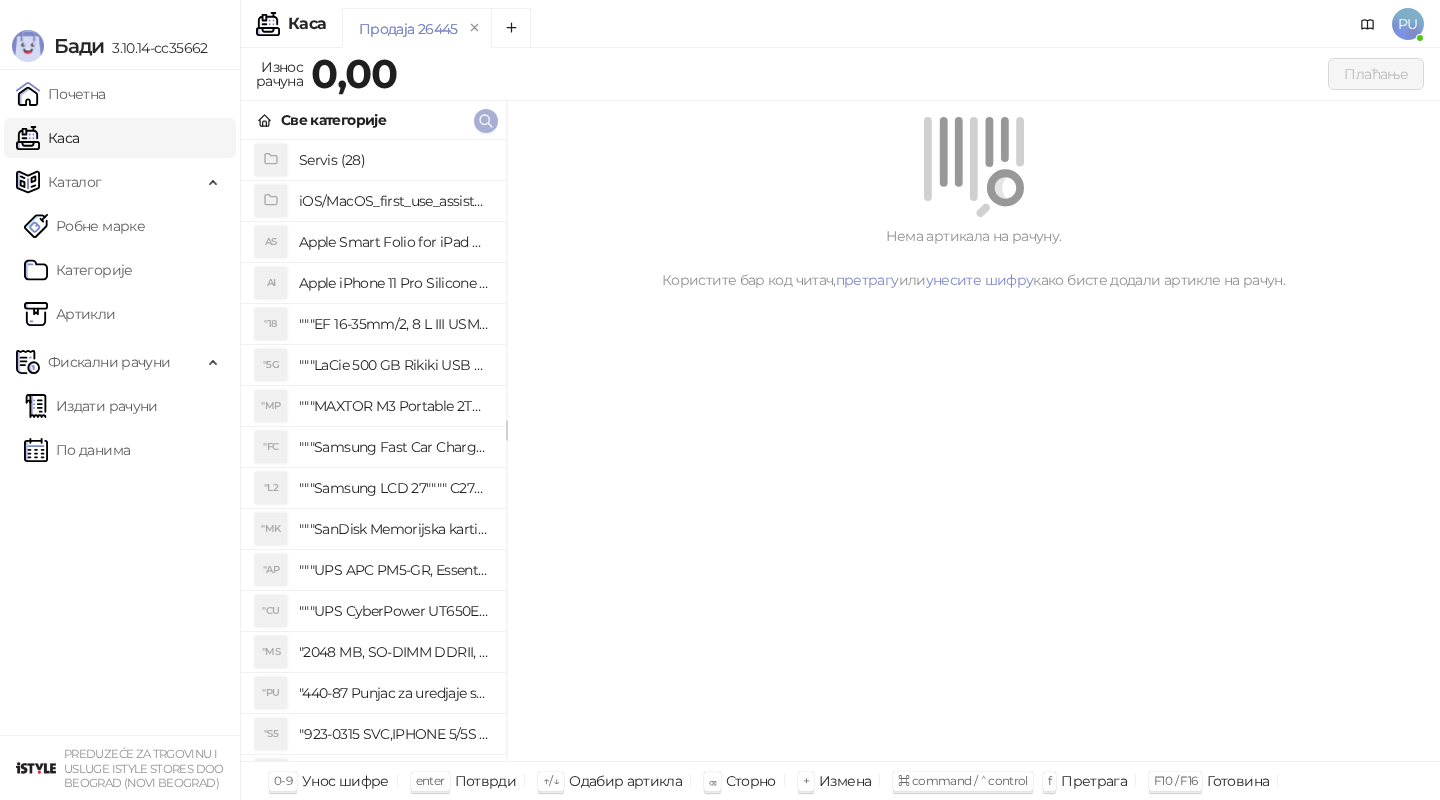 click 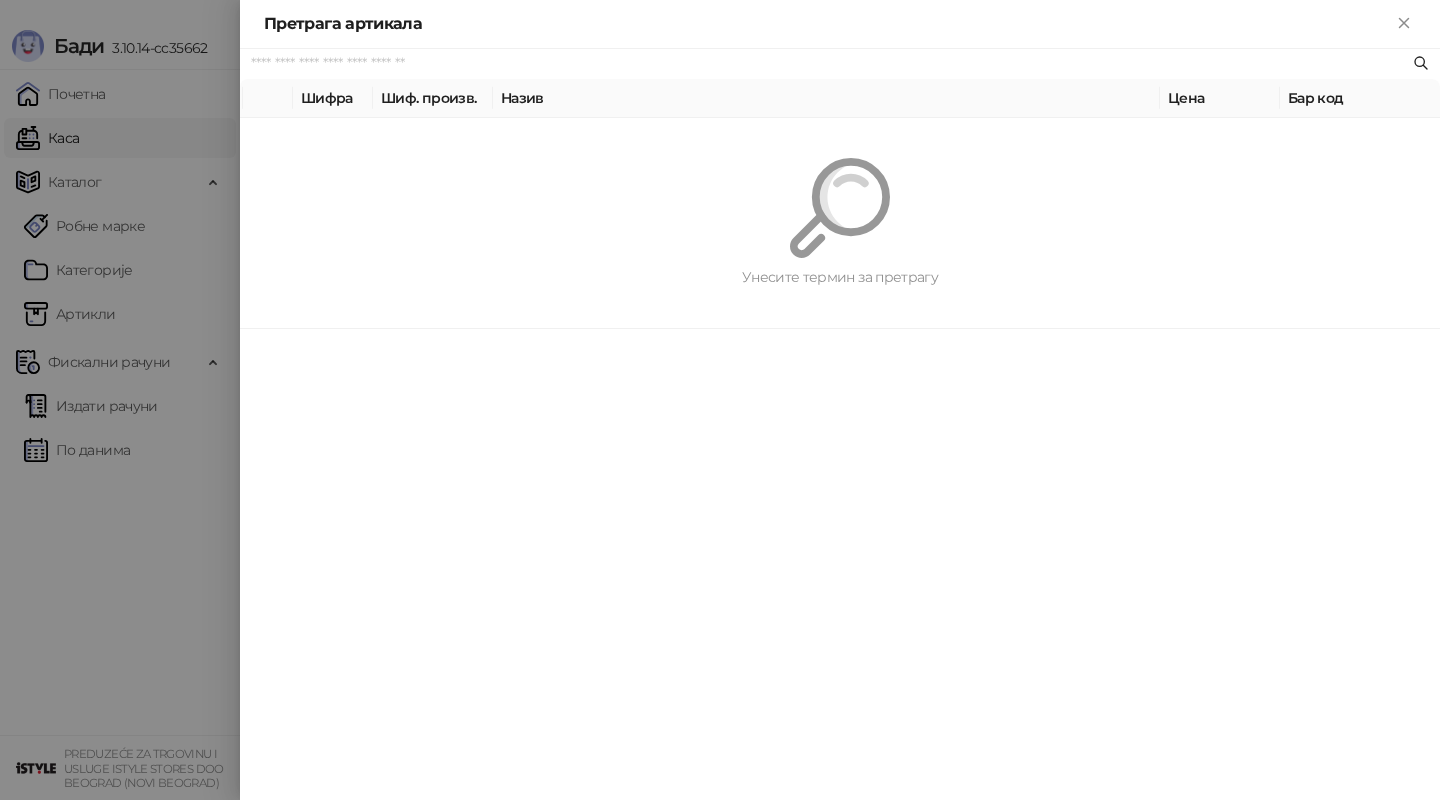 paste on "[MASKED_DATA]" 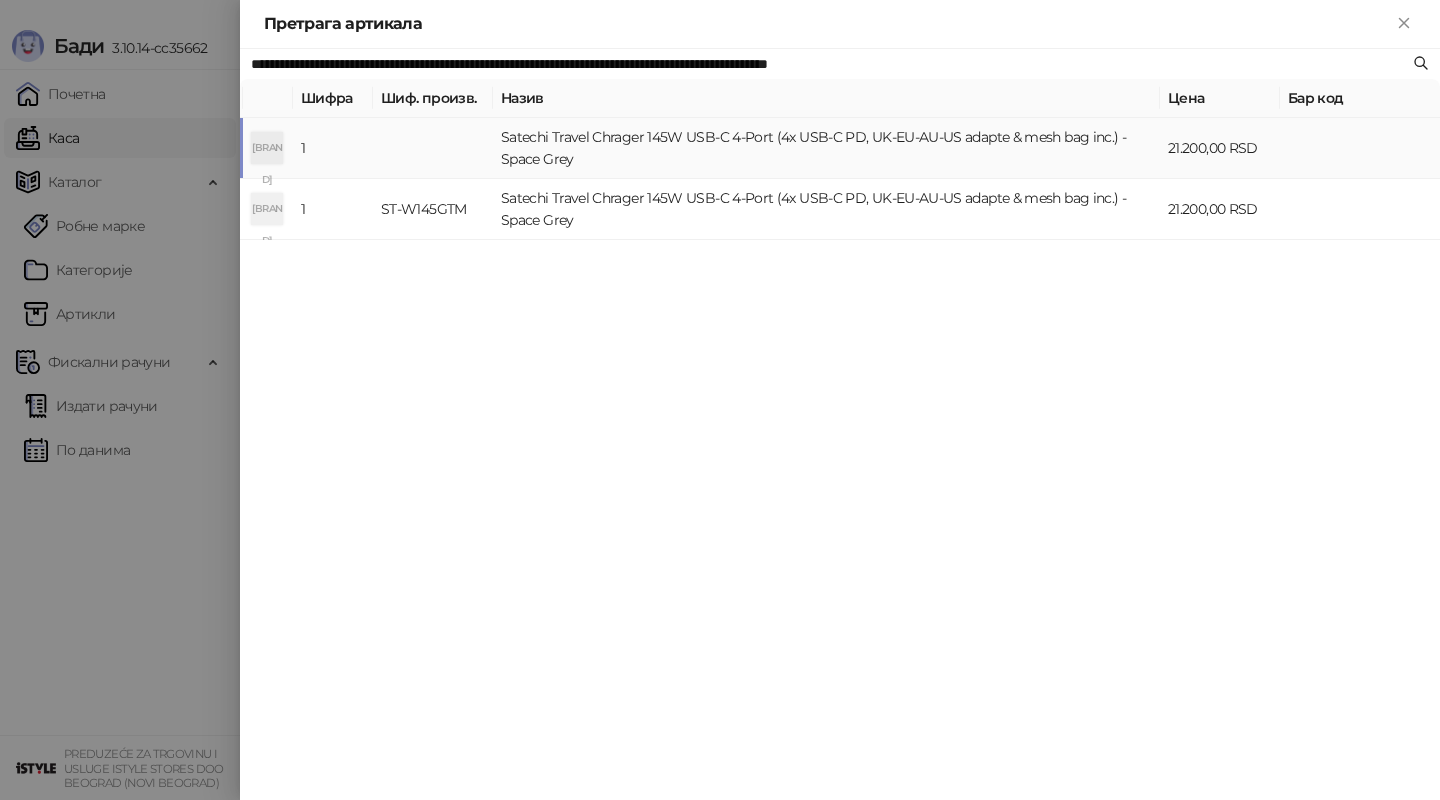 click on "Satechi Travel Chrager 145W USB-C 4-Port (4x USB-C PD, UK-EU-AU-US adapte & mesh bag inc.) - Space Grey" at bounding box center [826, 148] 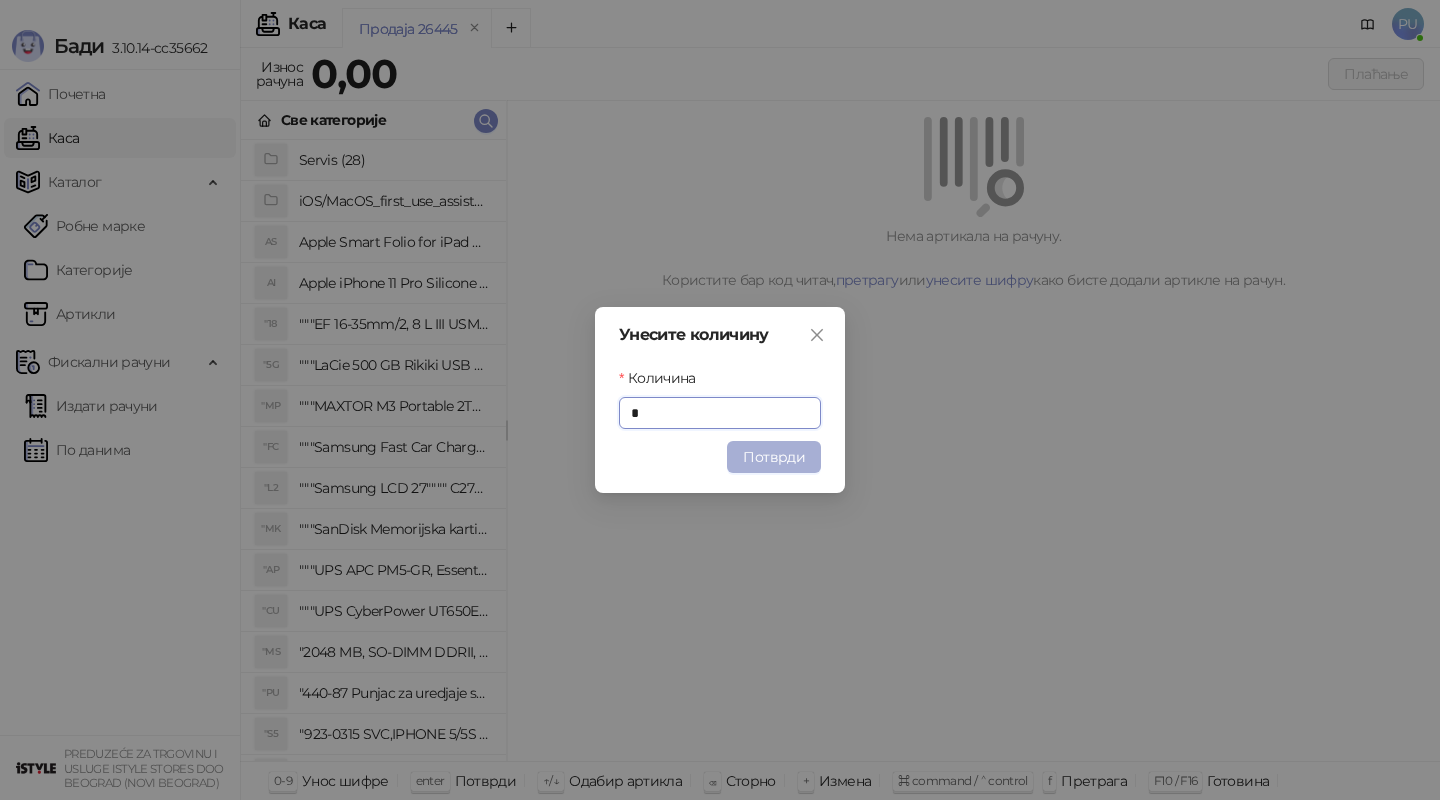 click on "Потврди" at bounding box center (774, 457) 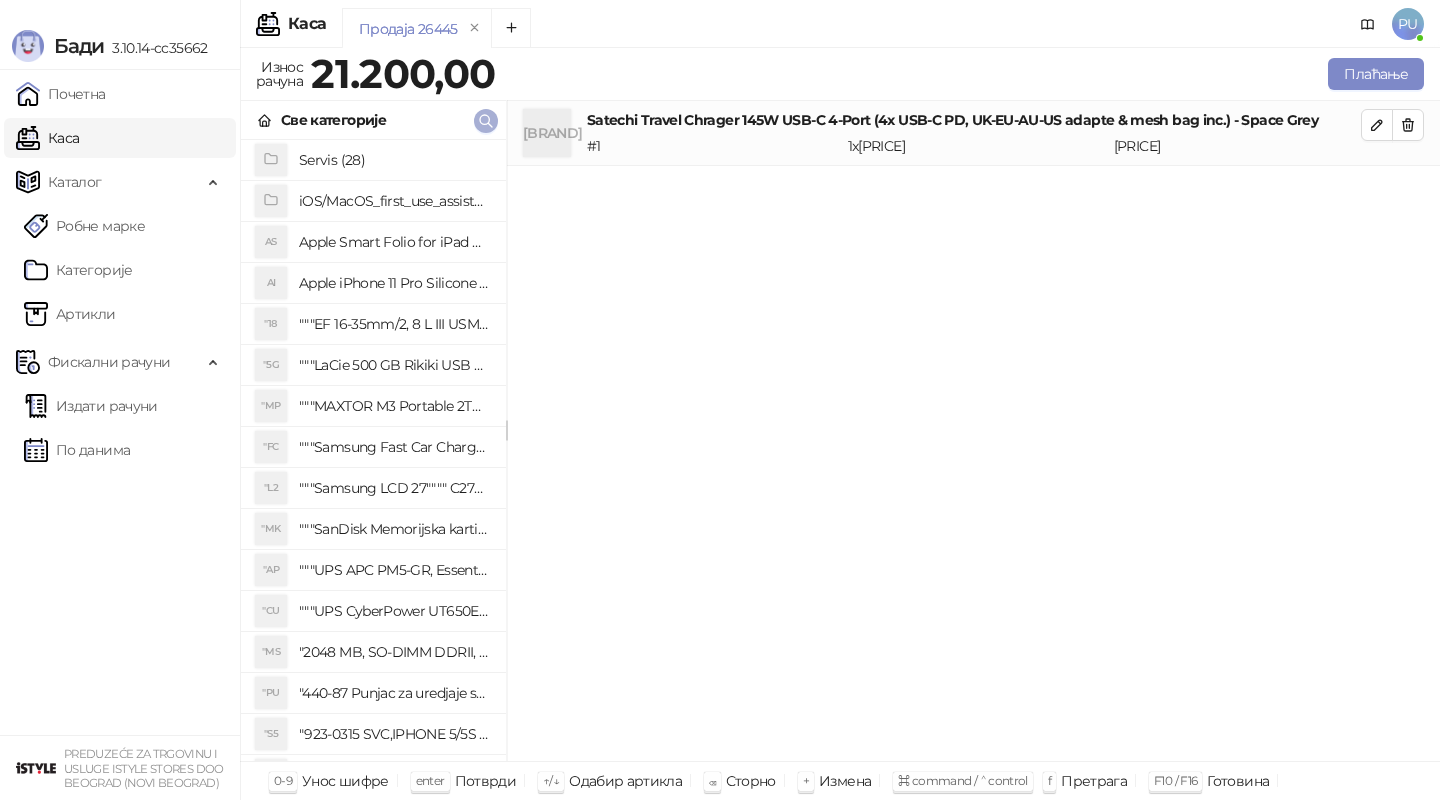 click 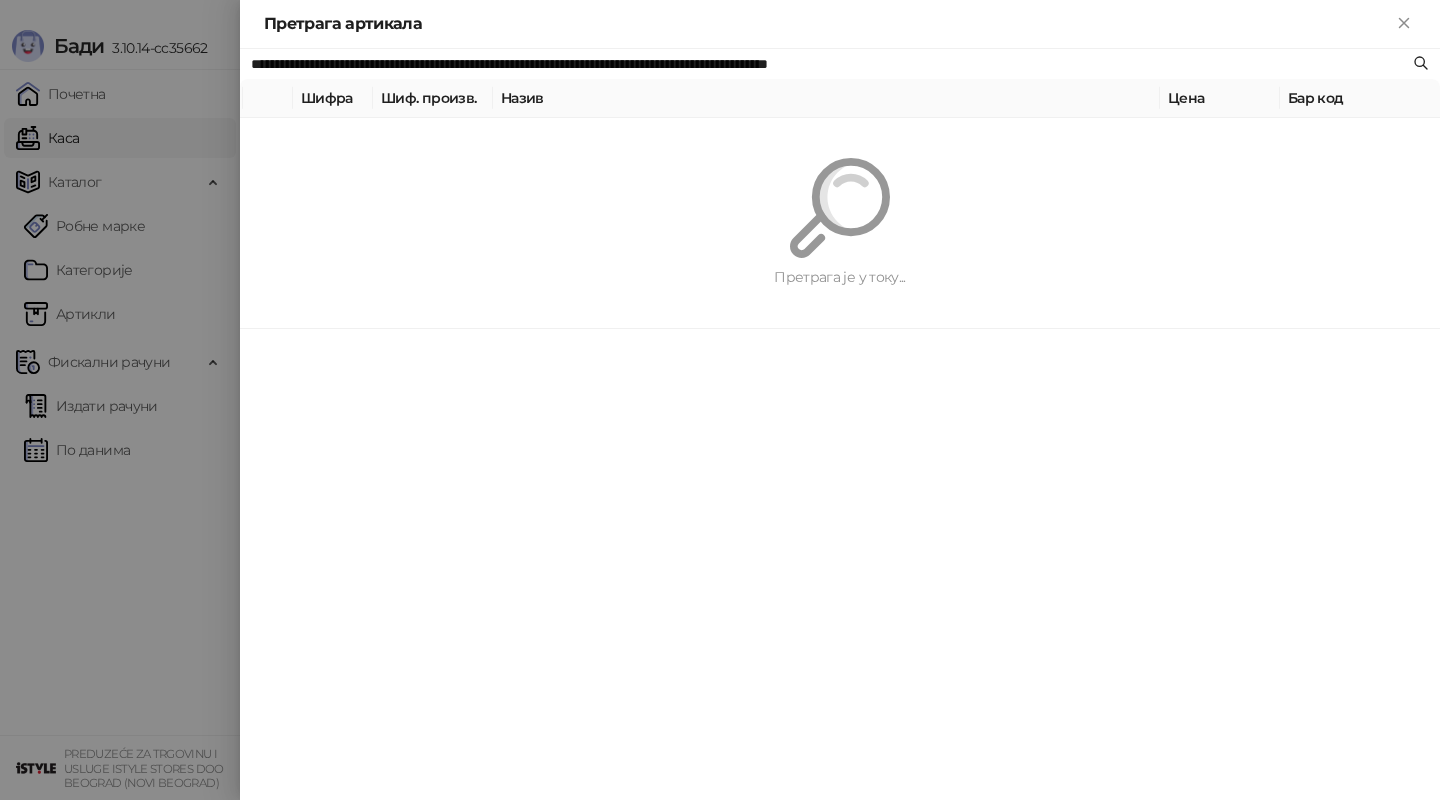paste 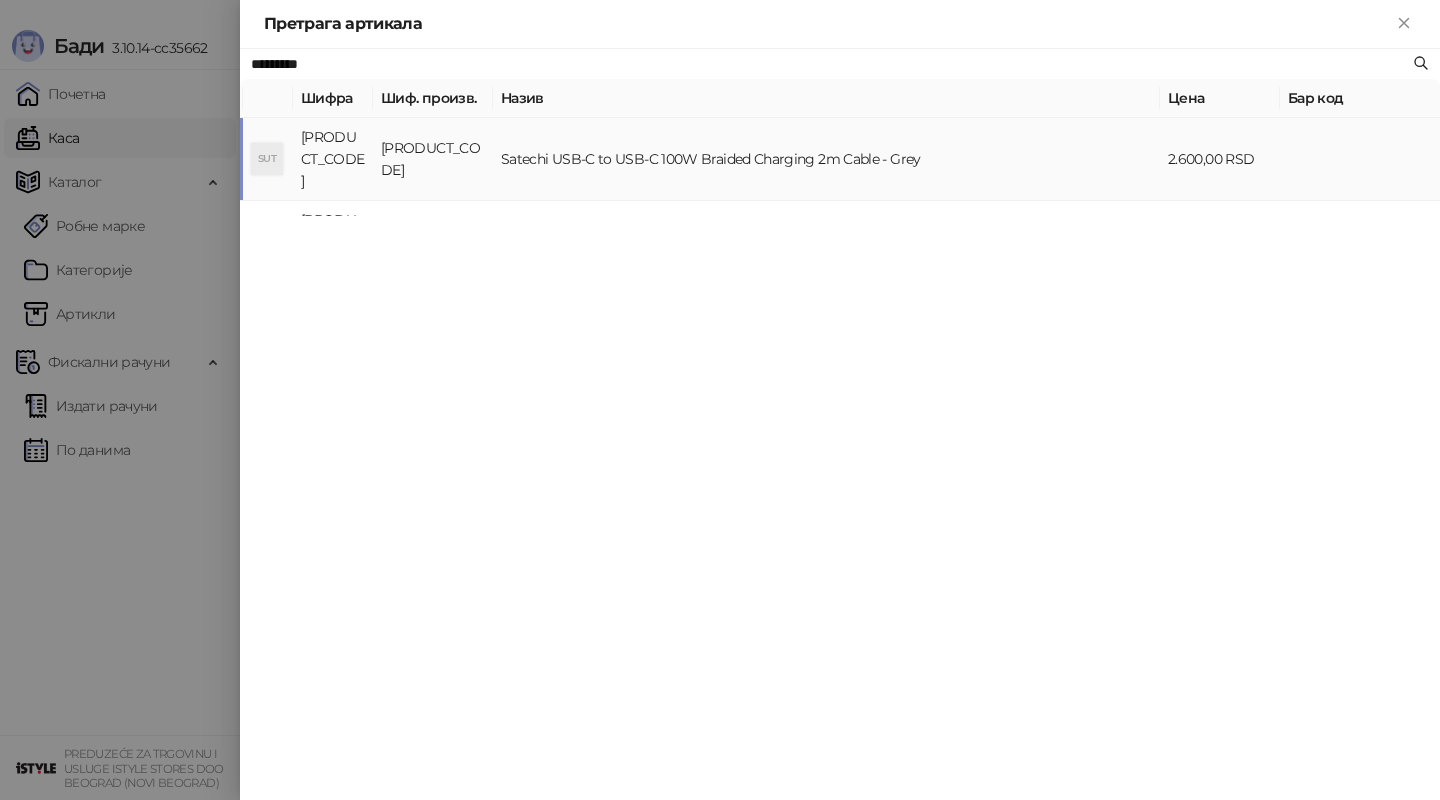 type on "*********" 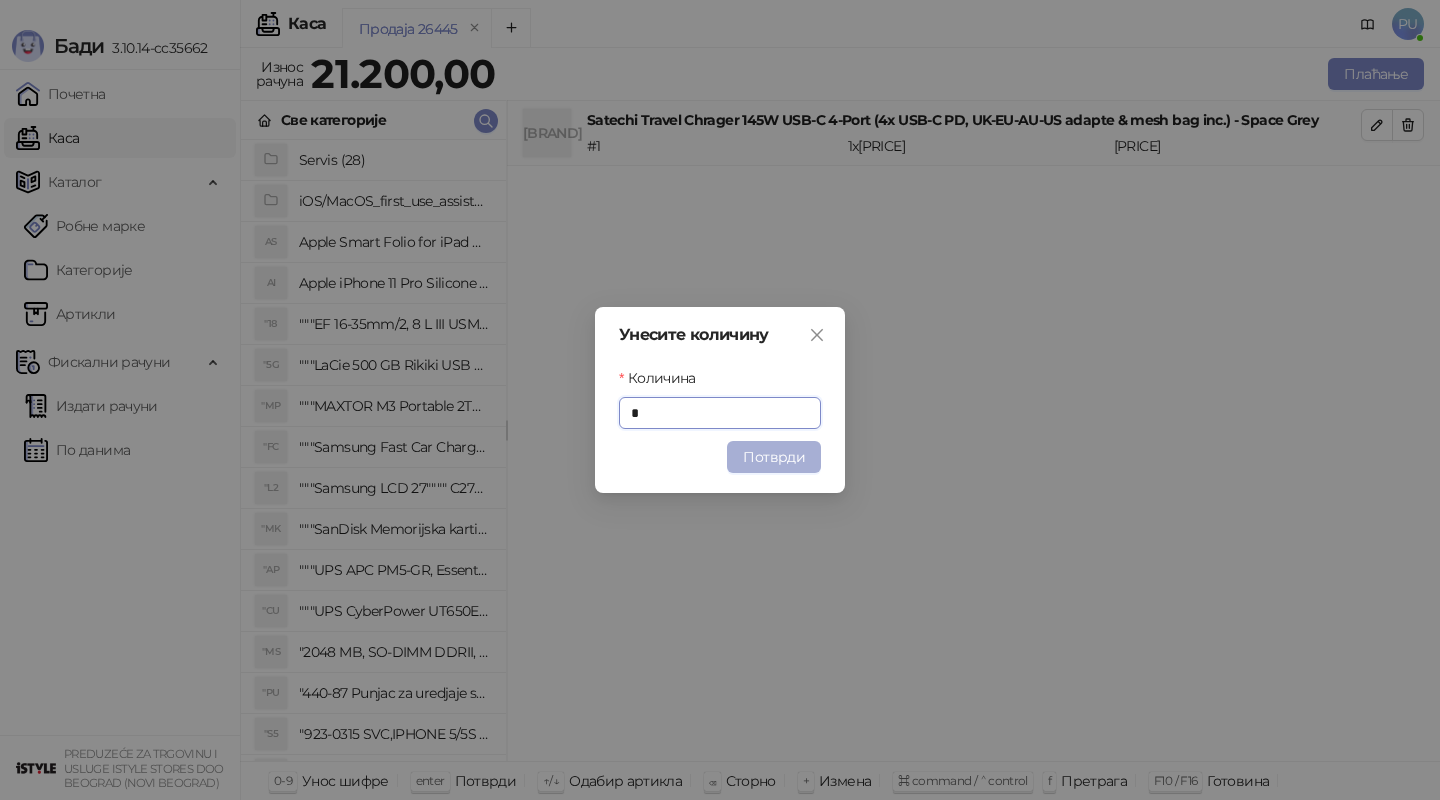 type on "*" 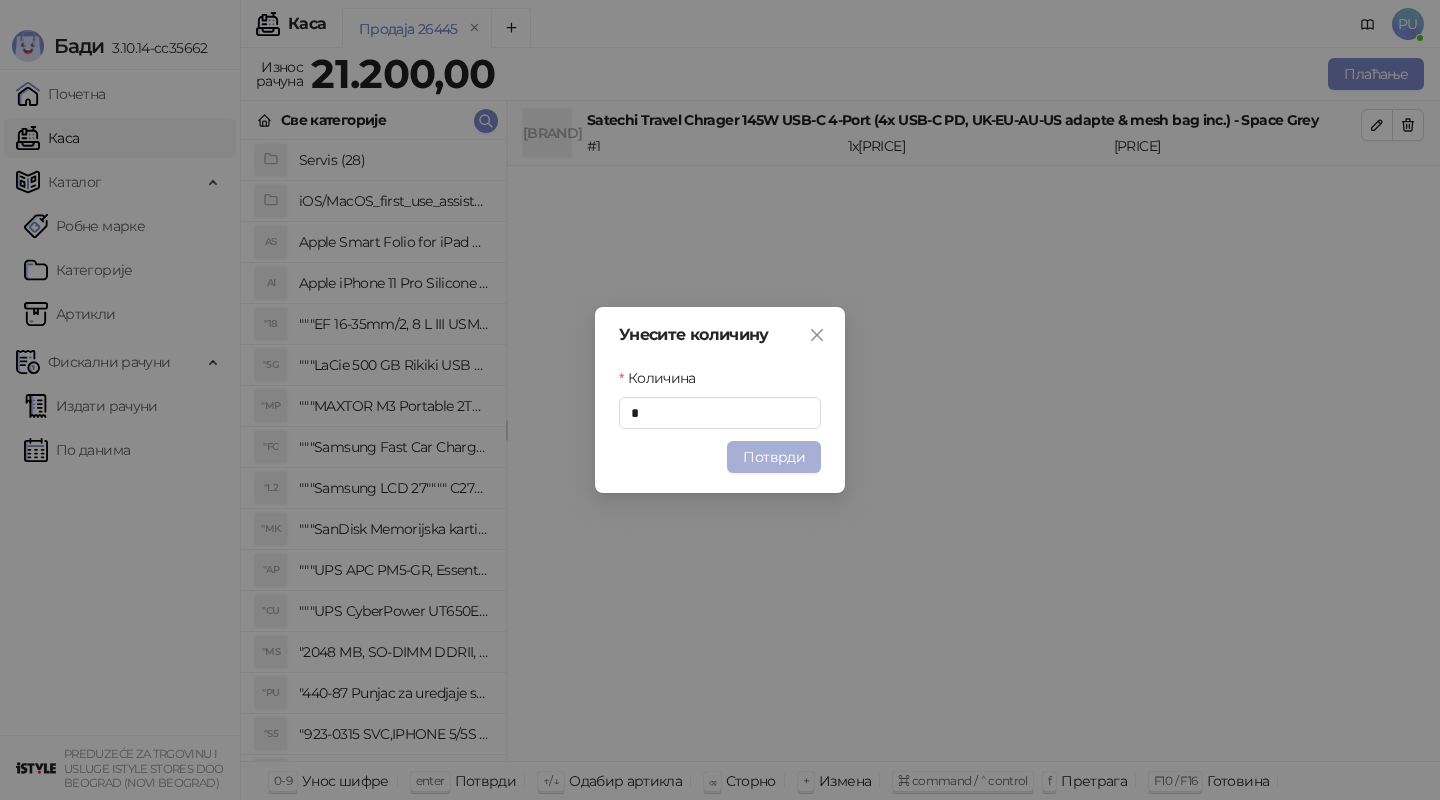 click on "Потврди" at bounding box center (774, 457) 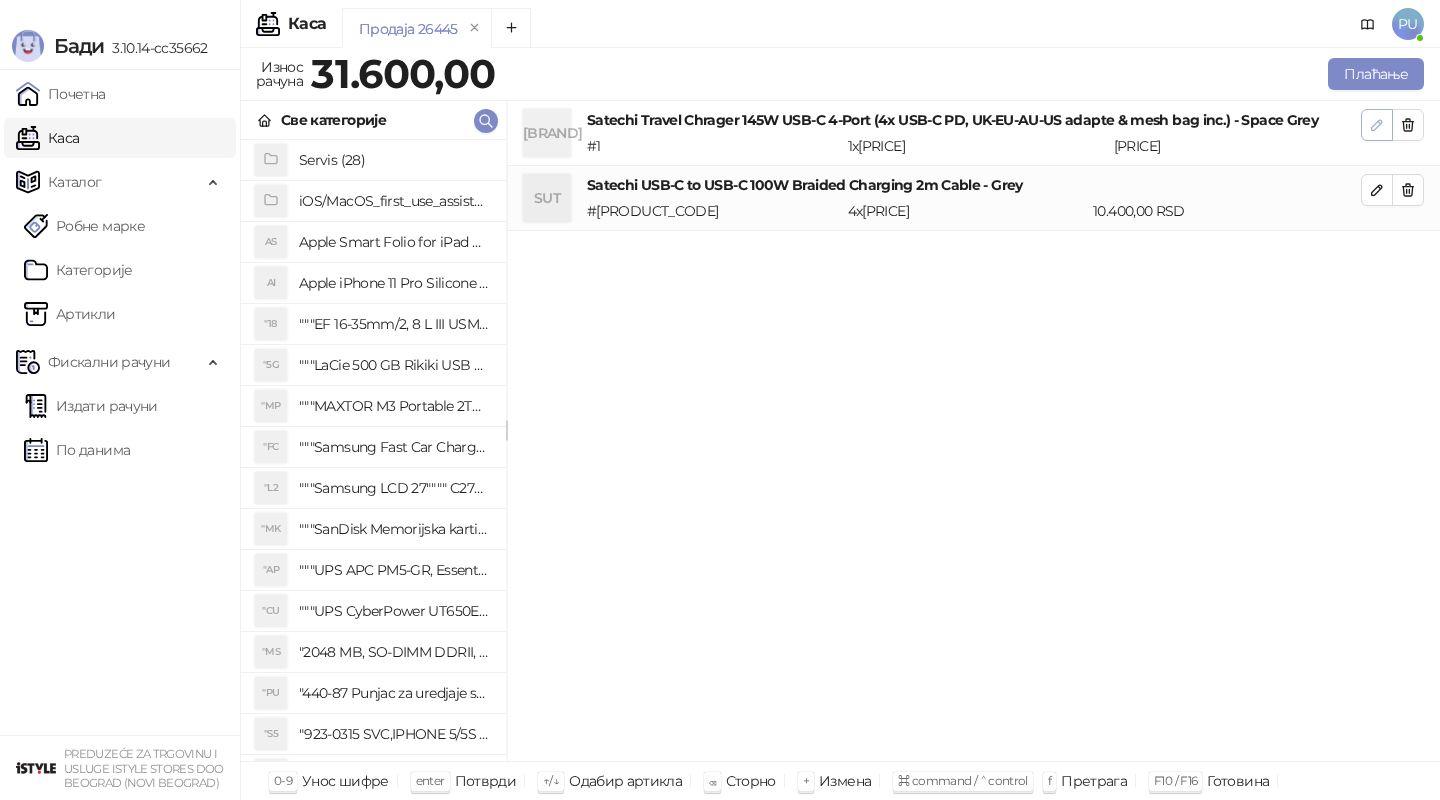click at bounding box center [1377, 125] 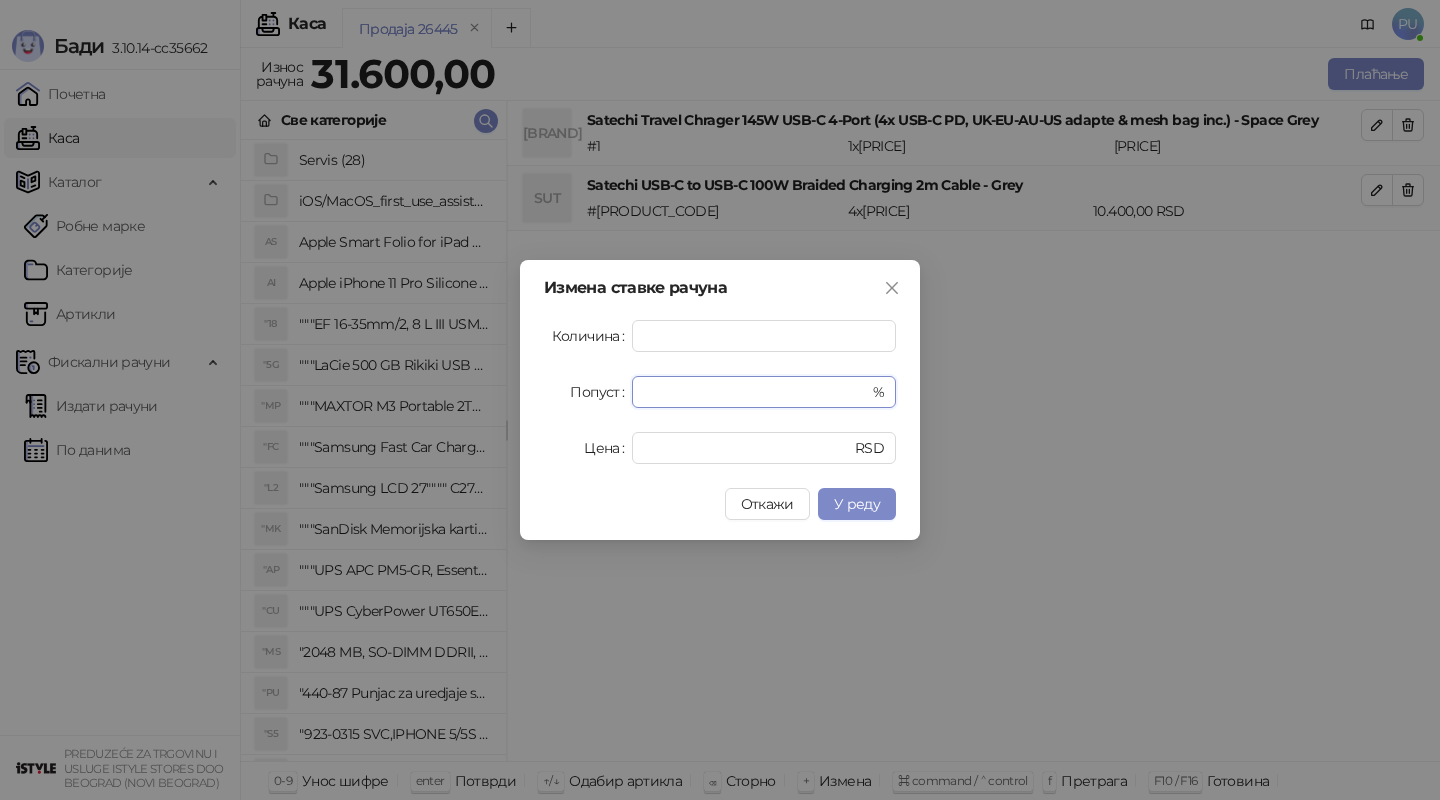 drag, startPoint x: 686, startPoint y: 389, endPoint x: 494, endPoint y: 389, distance: 192 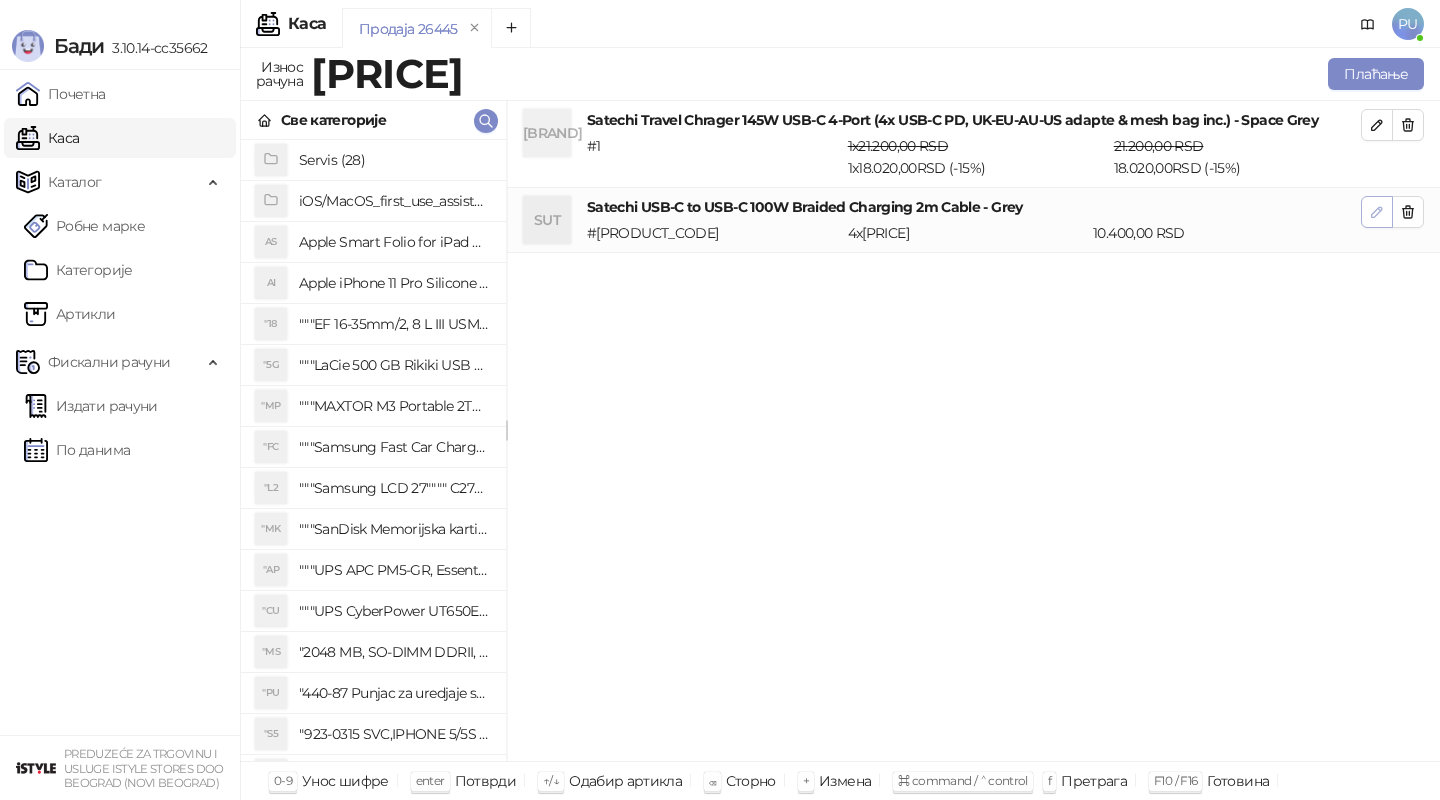 click 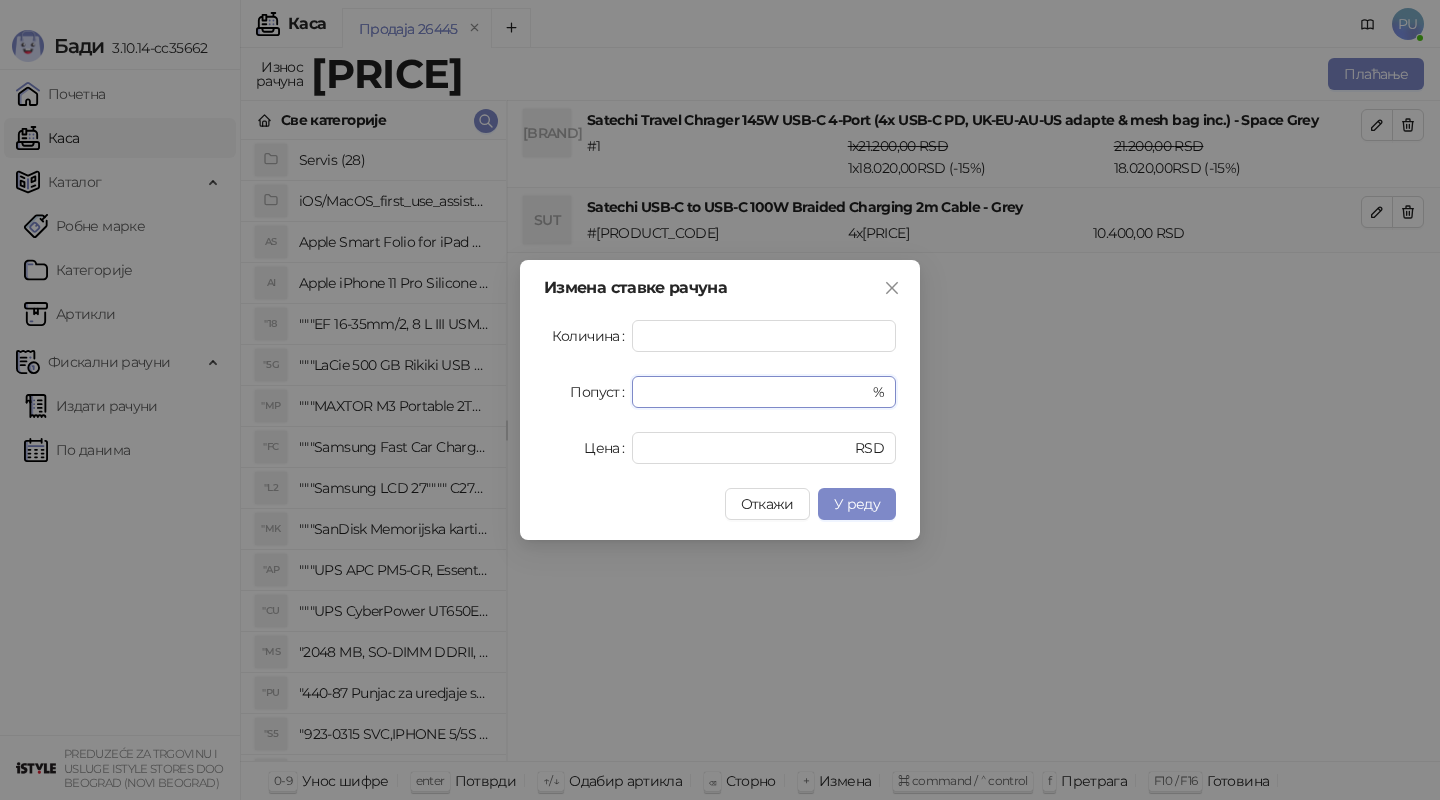 drag, startPoint x: 681, startPoint y: 384, endPoint x: 497, endPoint y: 398, distance: 184.53185 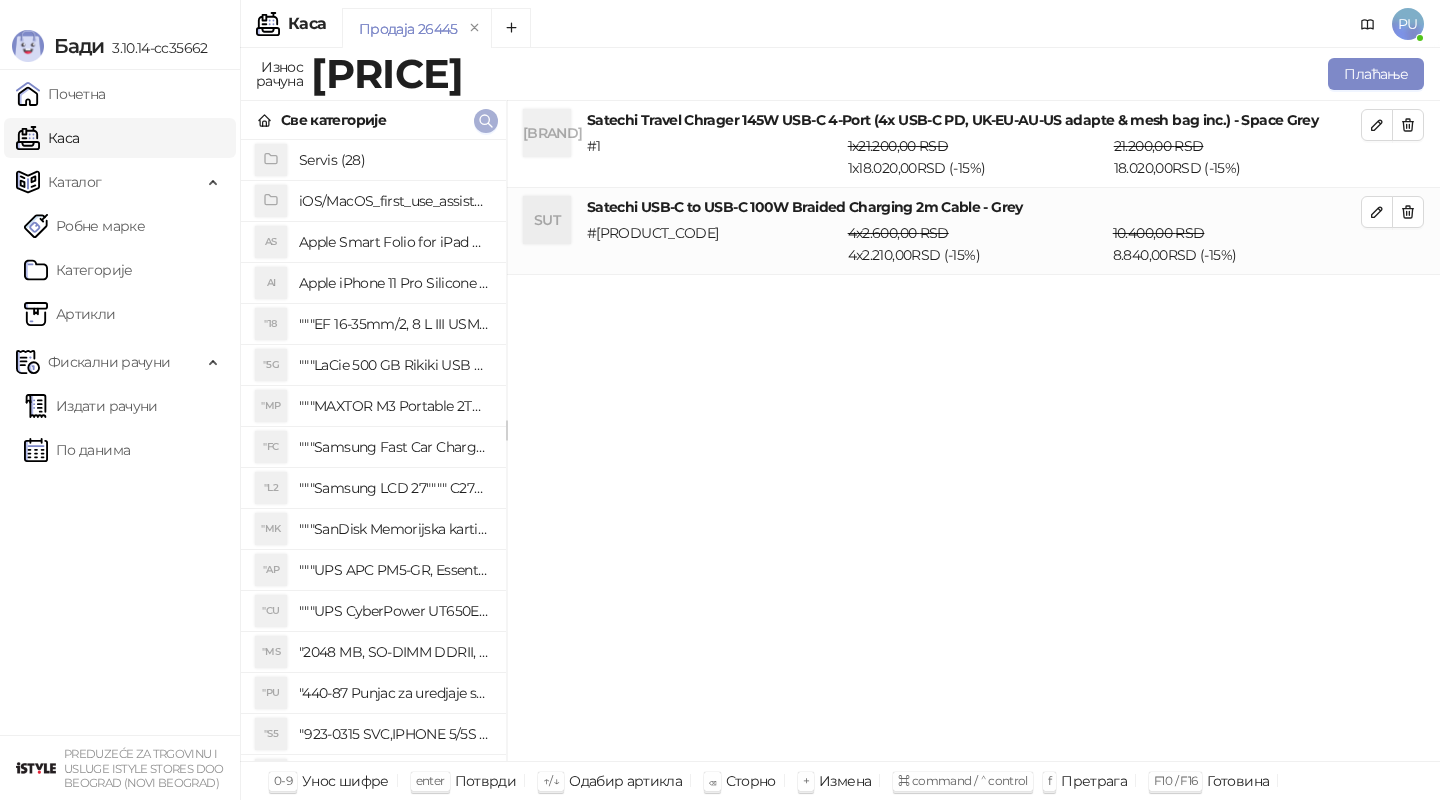 click 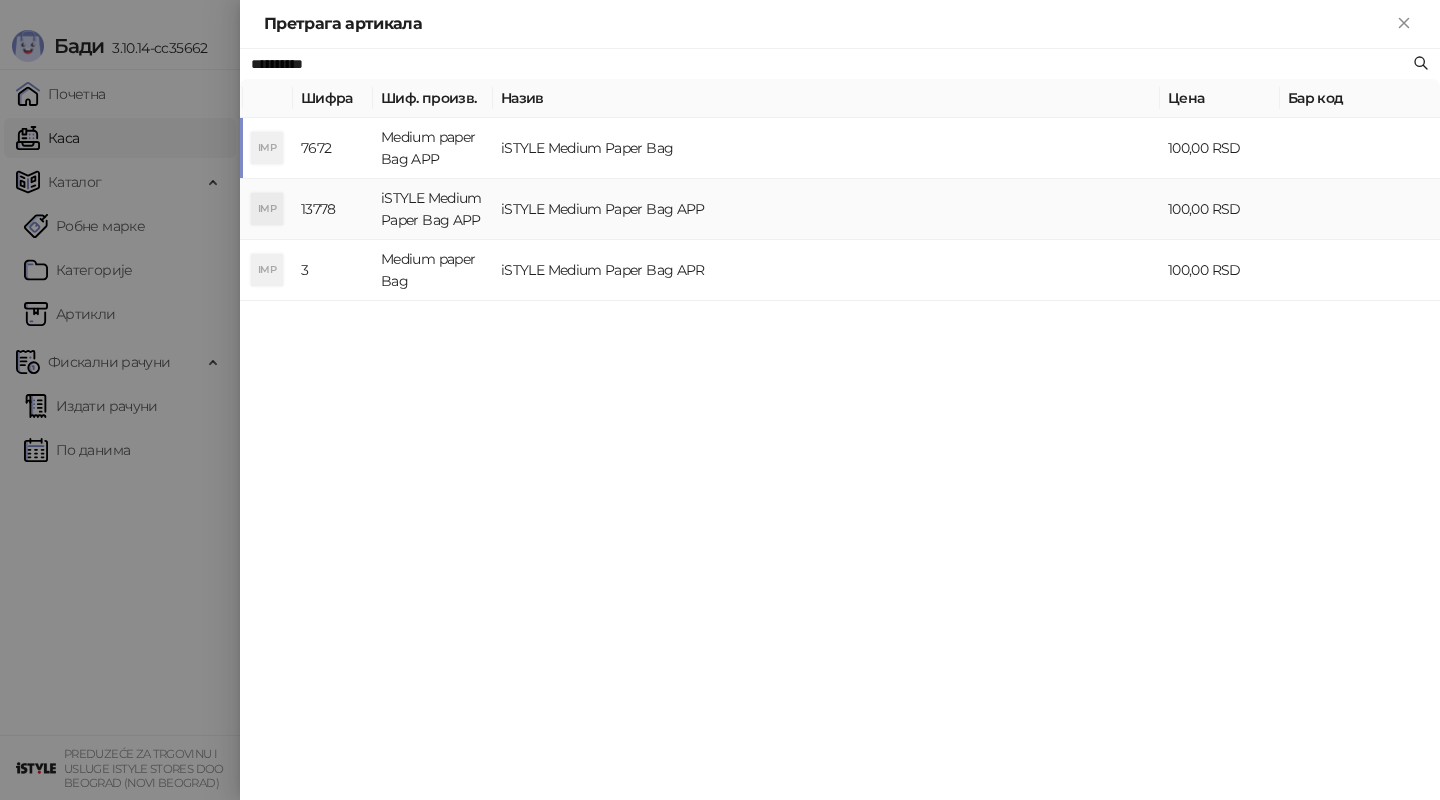 type on "**********" 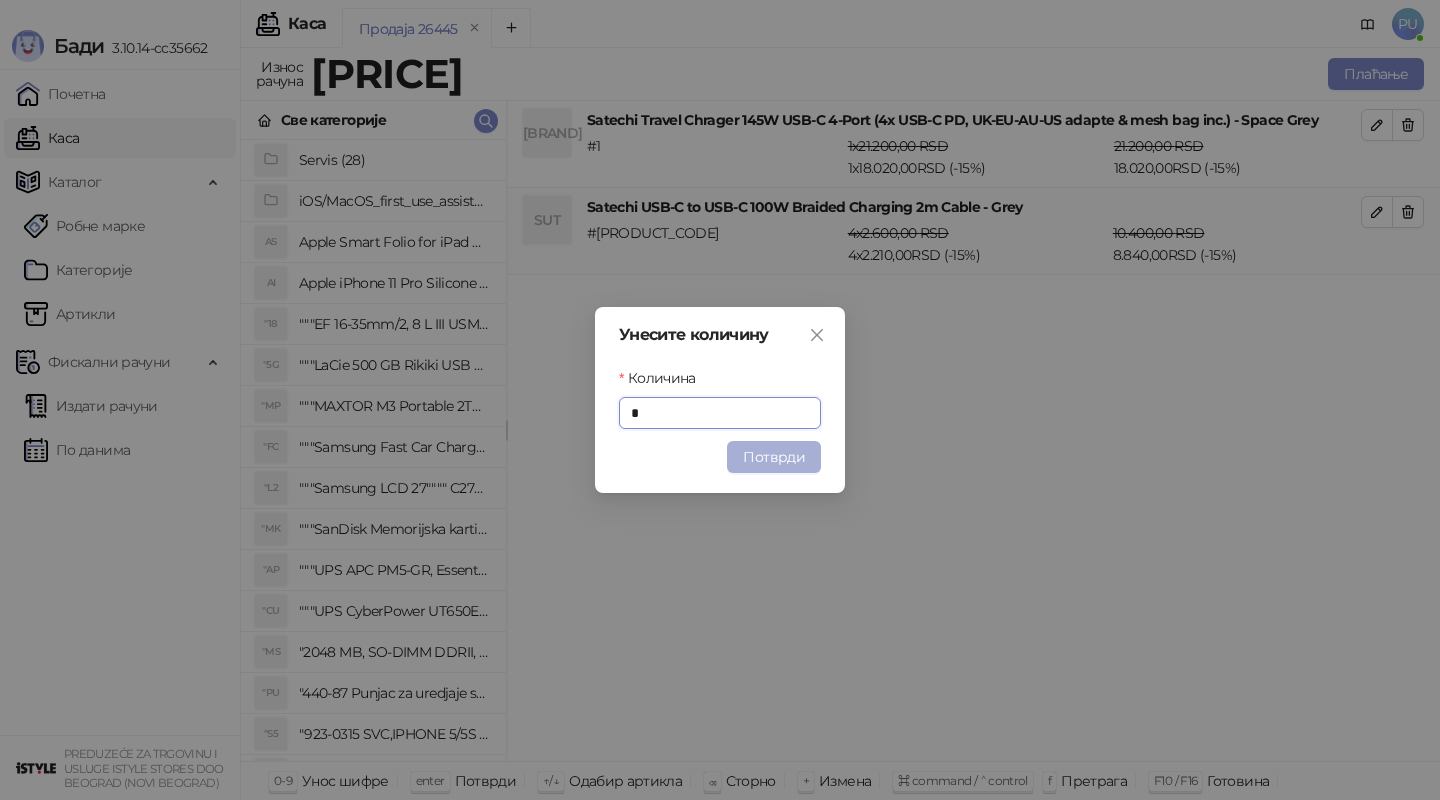 click on "Потврди" at bounding box center (774, 457) 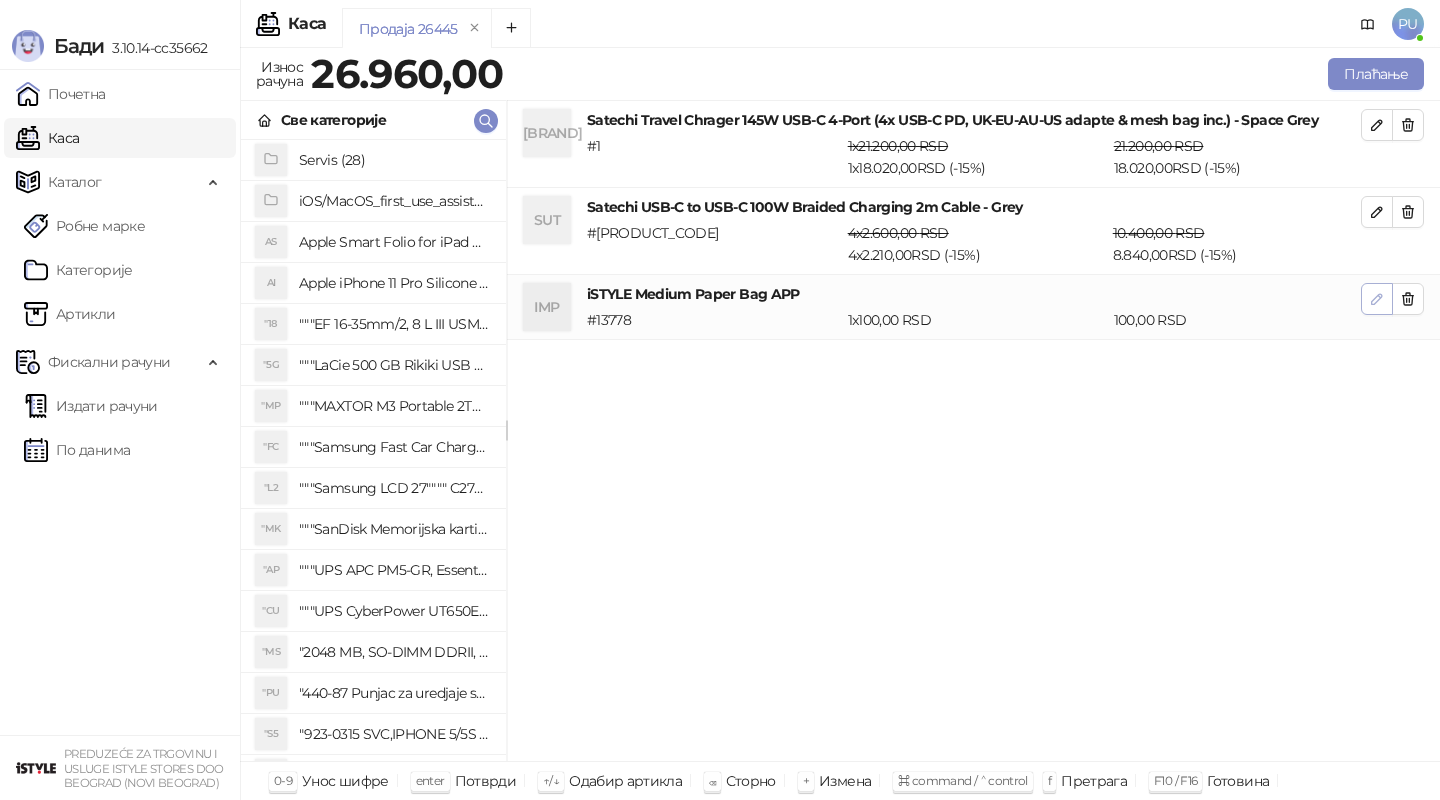 click 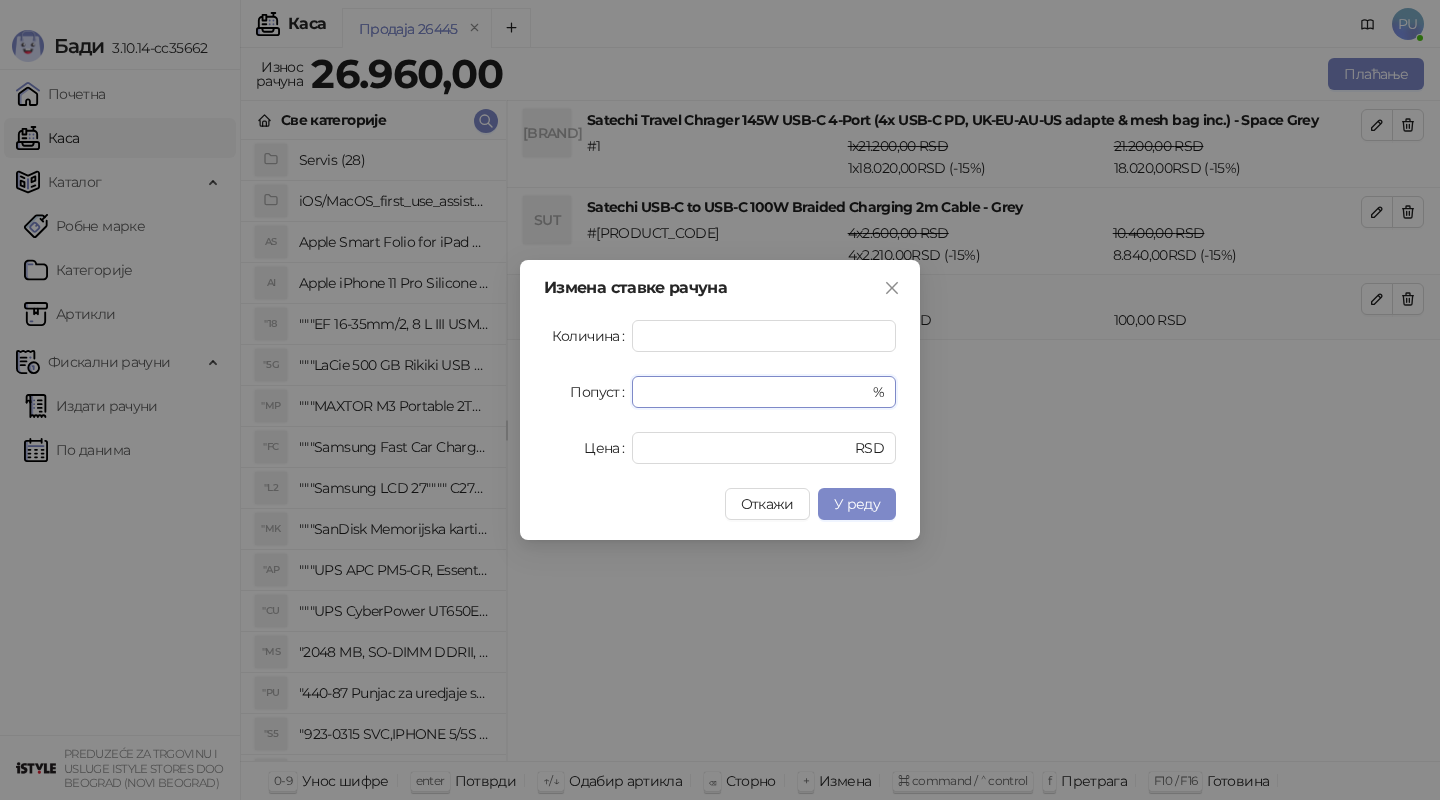 drag, startPoint x: 680, startPoint y: 393, endPoint x: 380, endPoint y: 394, distance: 300.00168 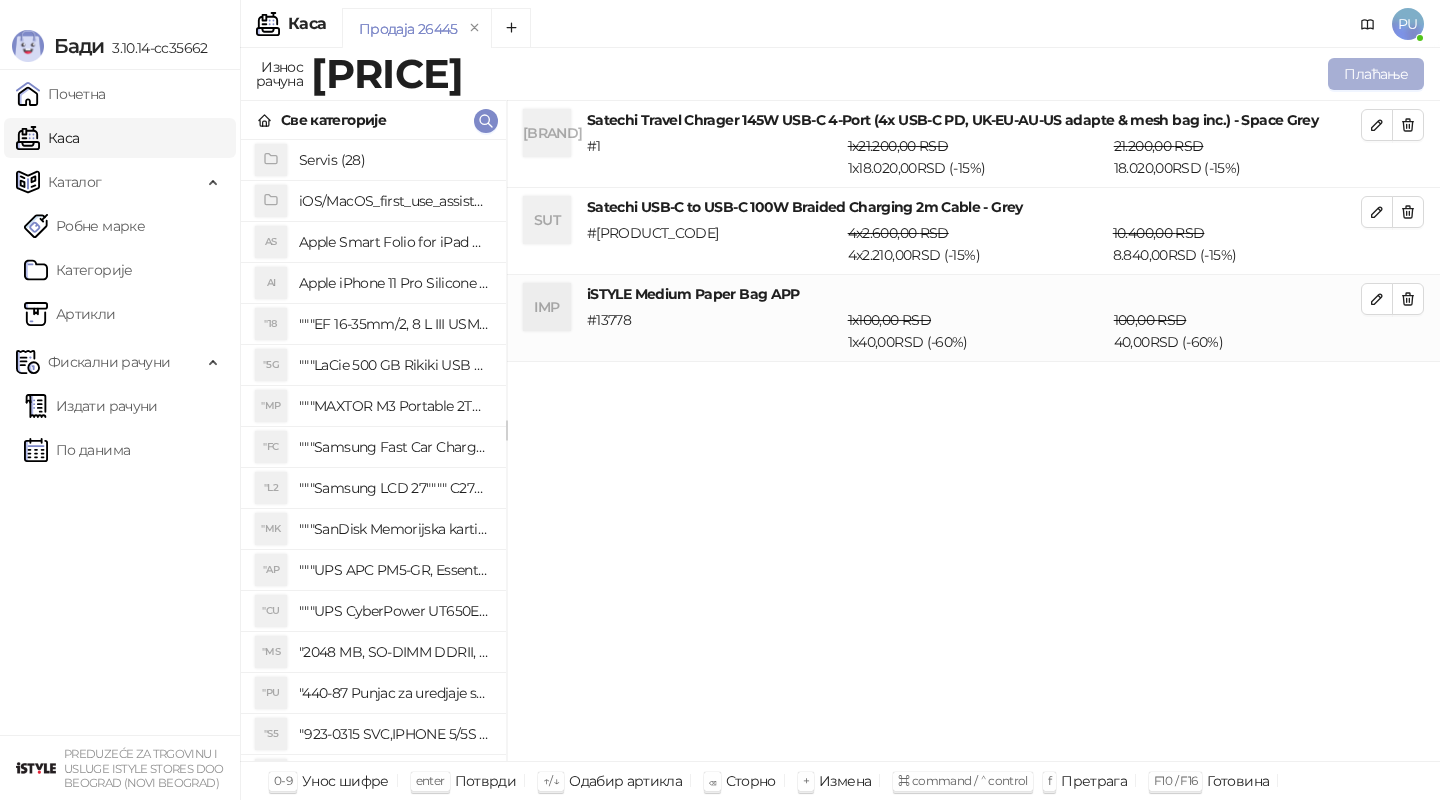 click on "Плаћање" at bounding box center [1376, 74] 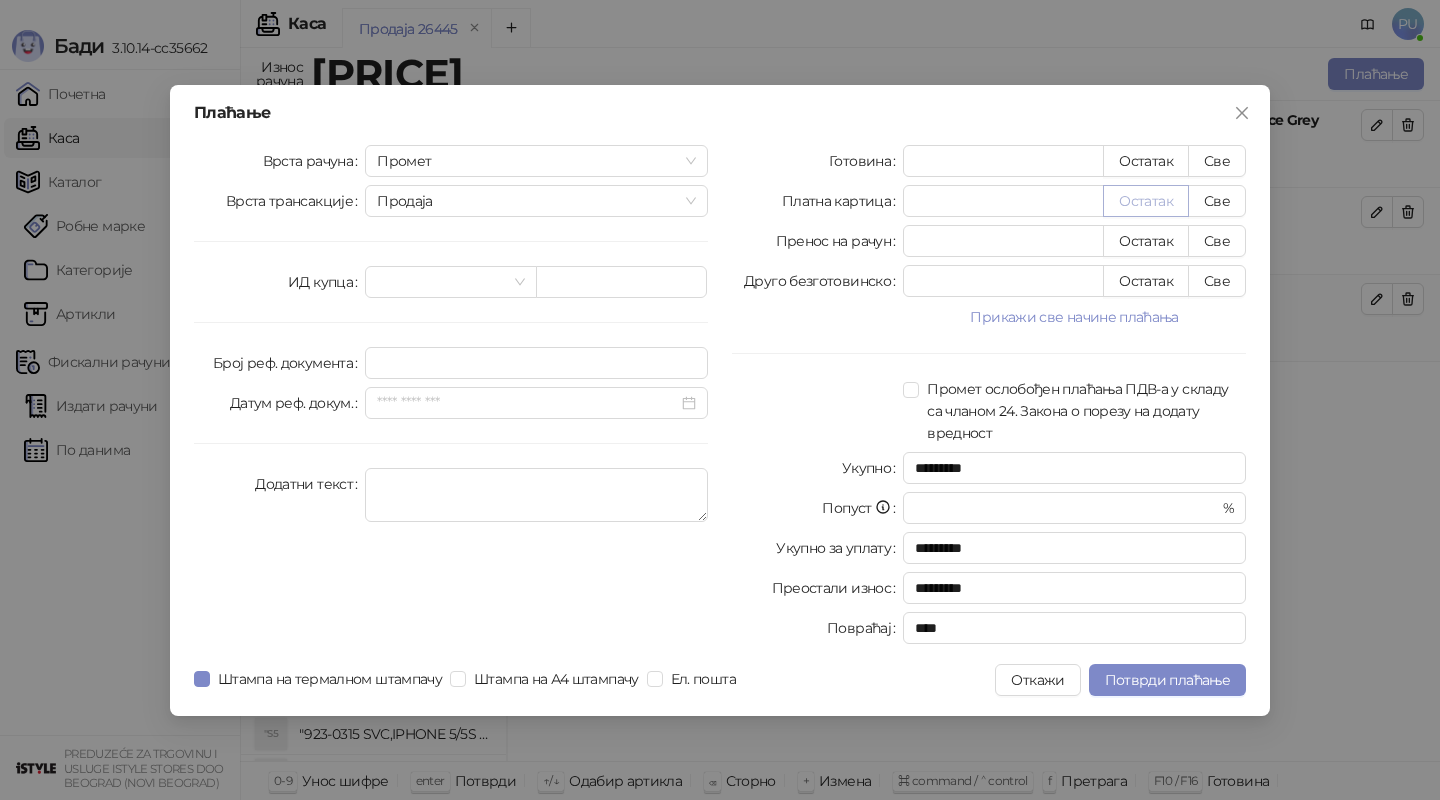 click on "Остатак" at bounding box center [1146, 201] 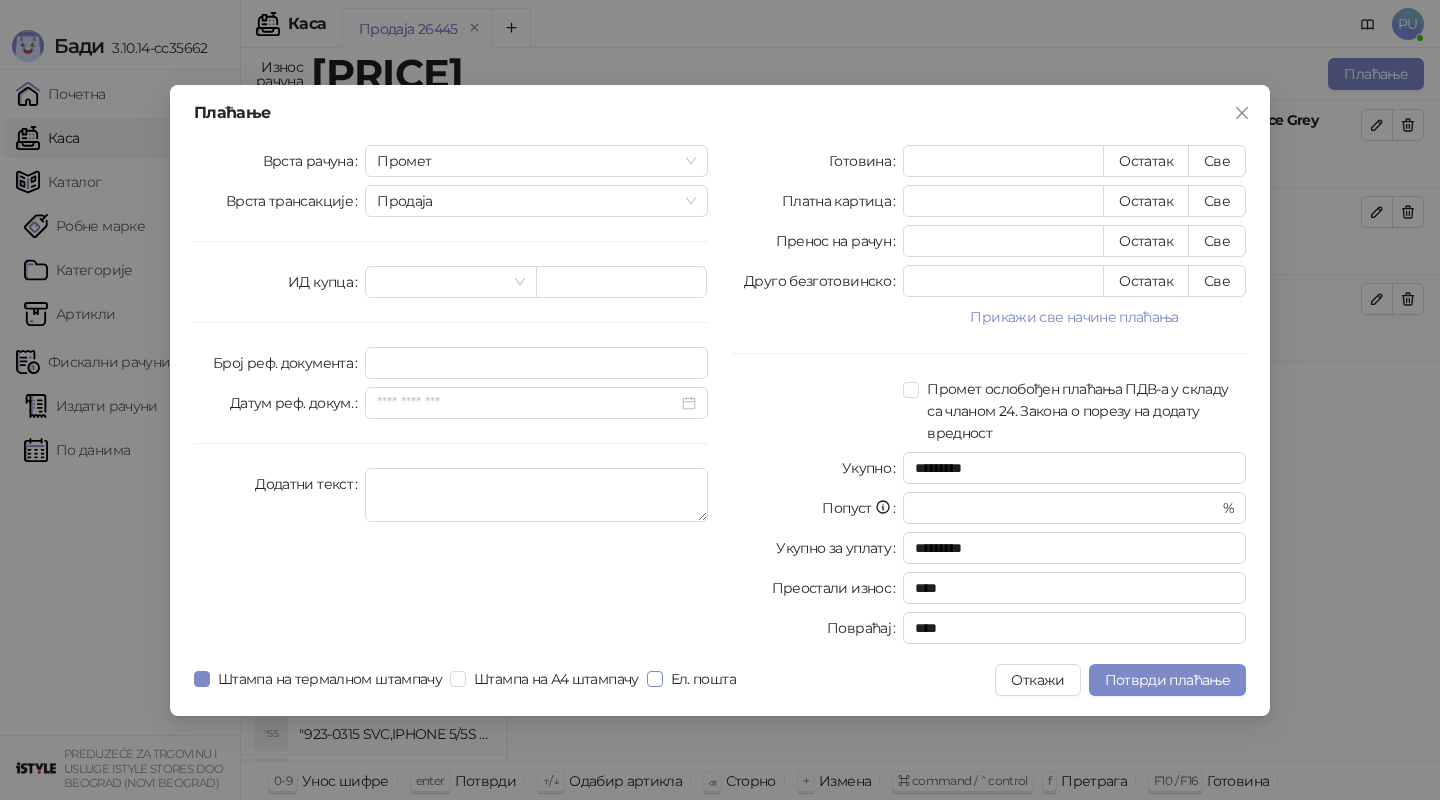 click on "Ел. пошта" at bounding box center [703, 679] 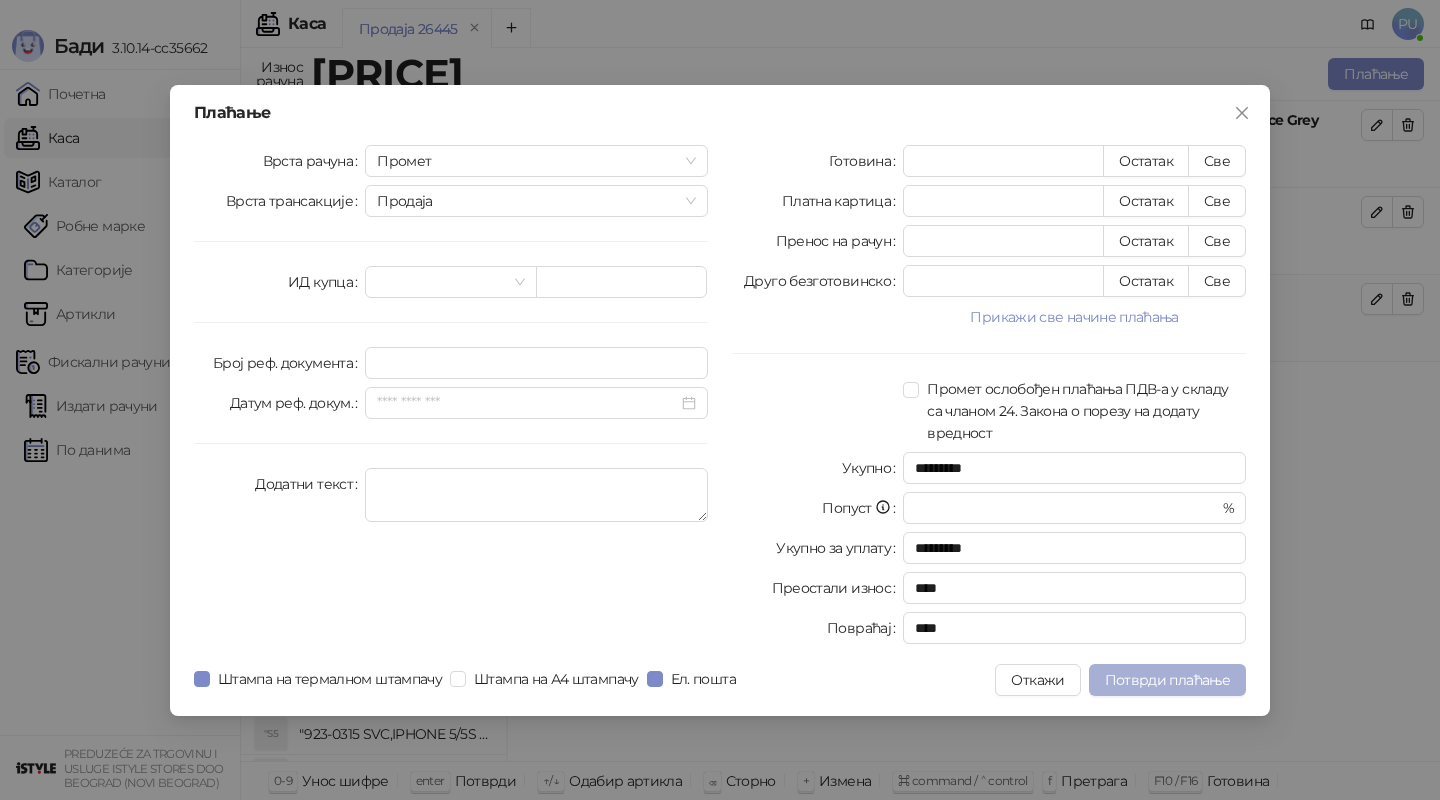 click on "Потврди плаћање" at bounding box center [1167, 680] 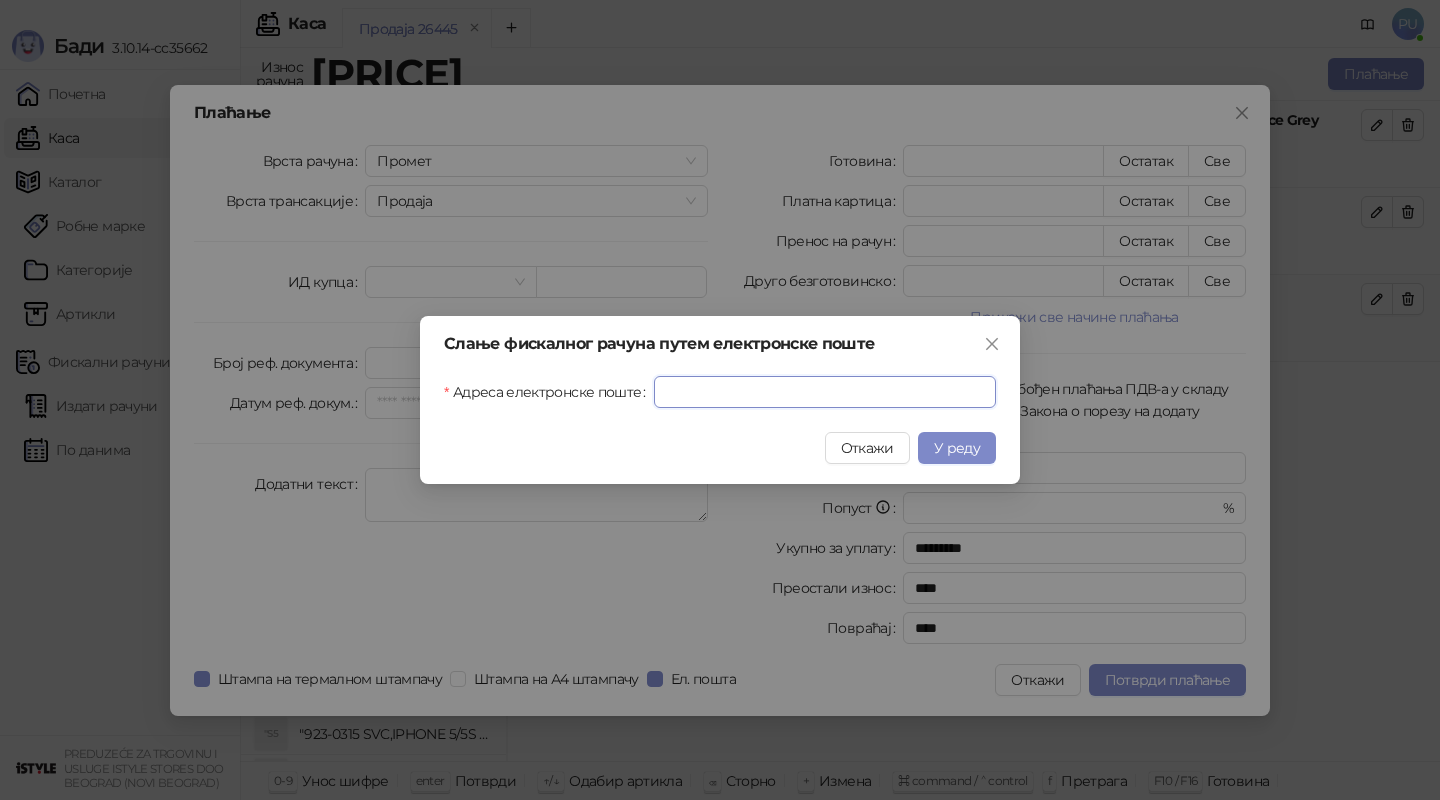 click on "Адреса електронске поште" at bounding box center (825, 392) 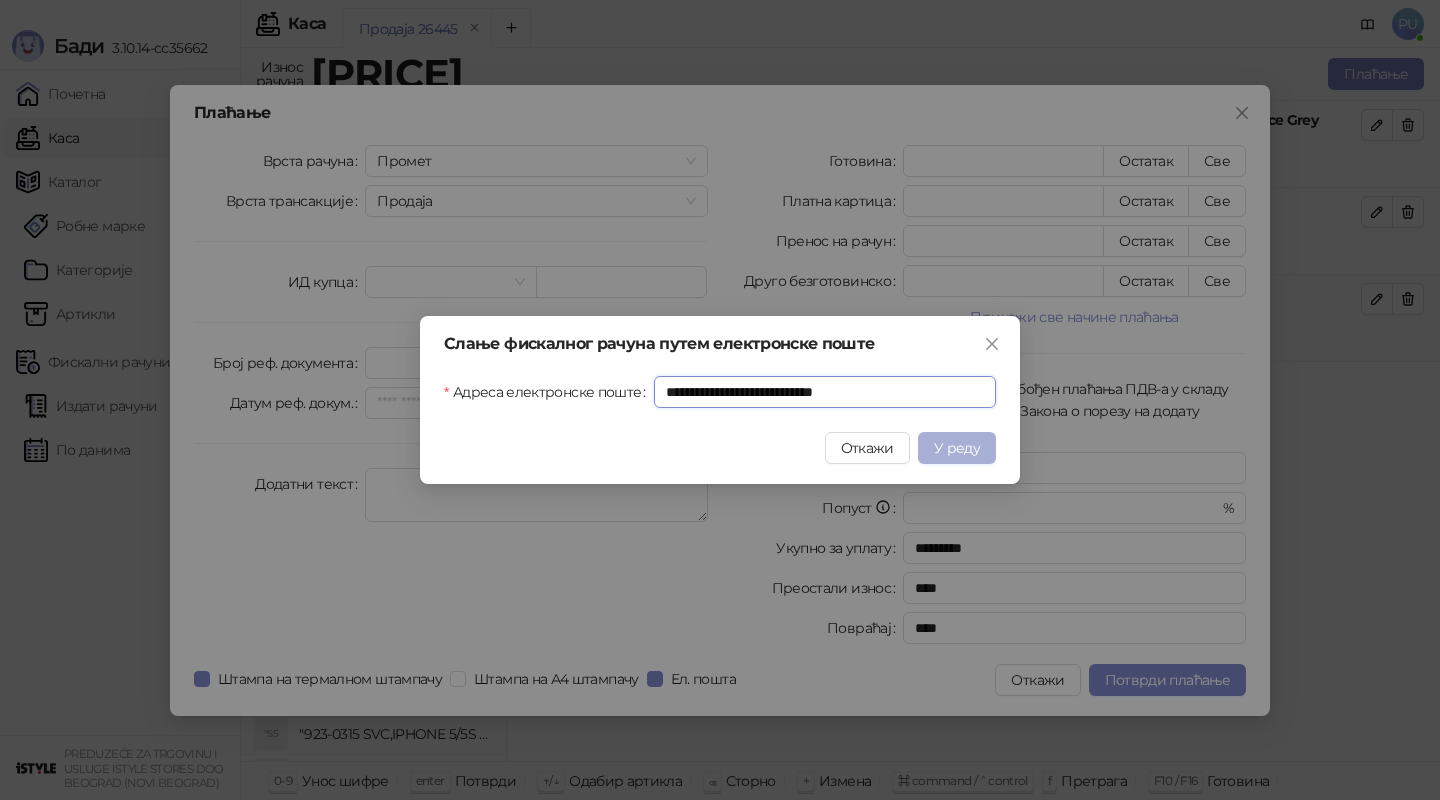 type on "**********" 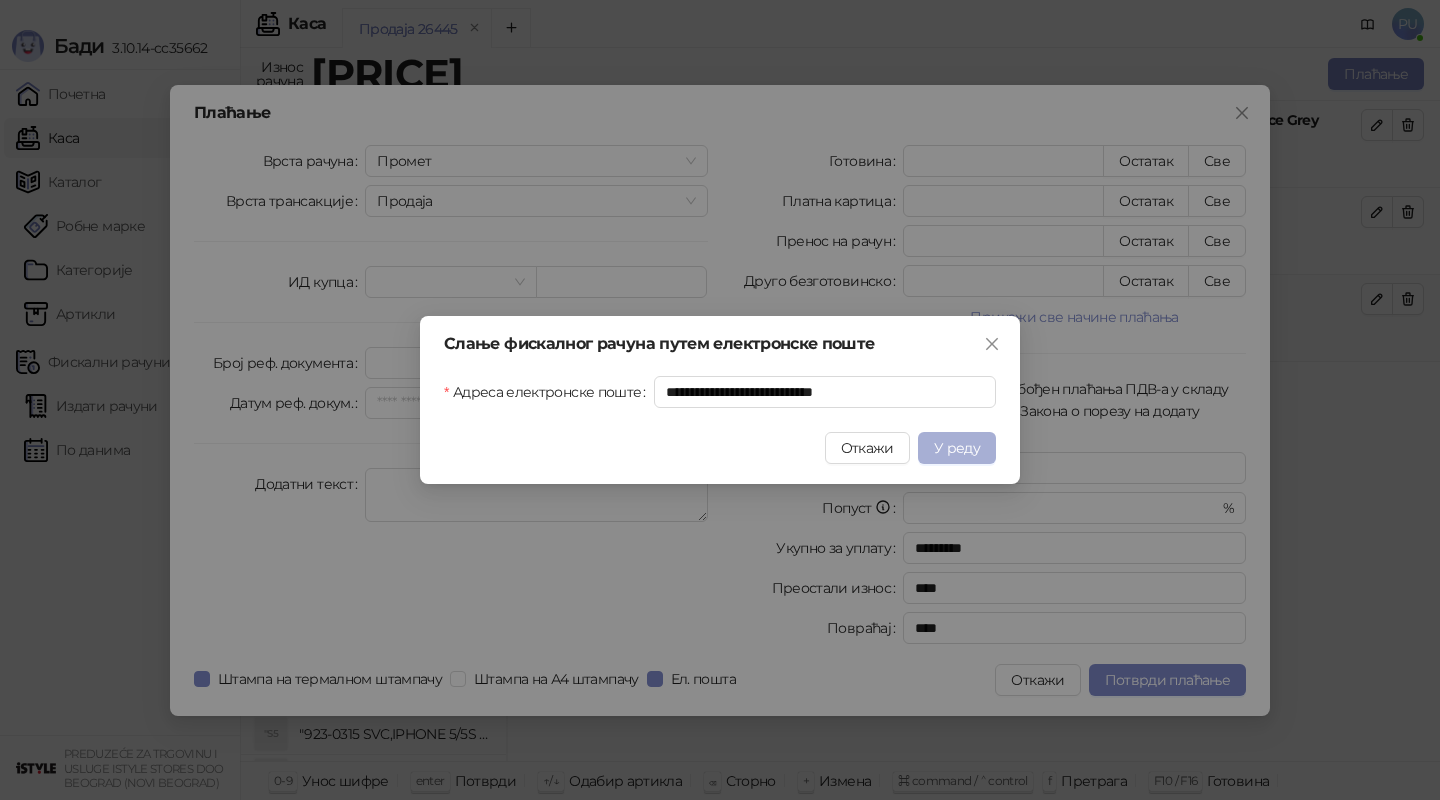 click on "У реду" at bounding box center (957, 448) 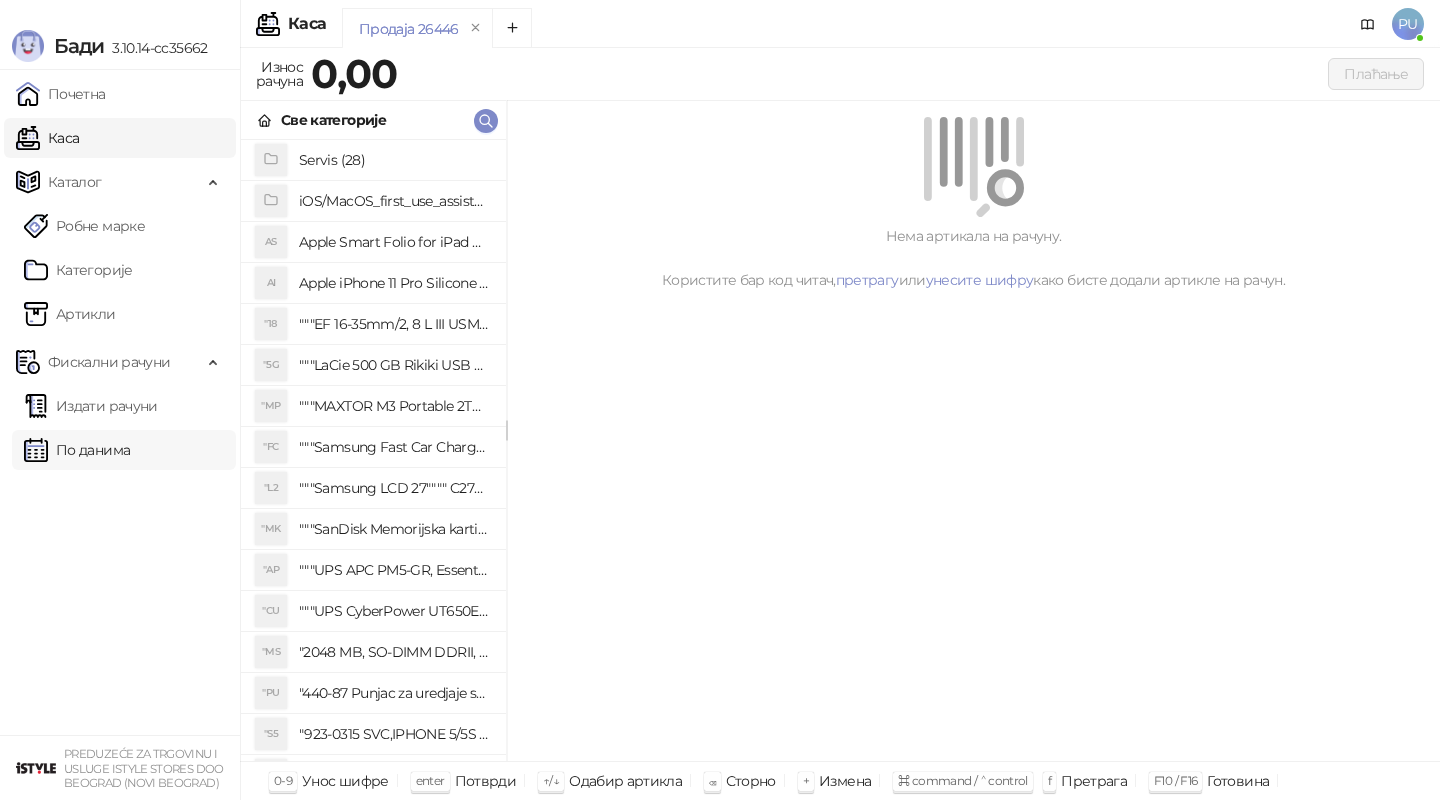 click on "По данима" at bounding box center (77, 450) 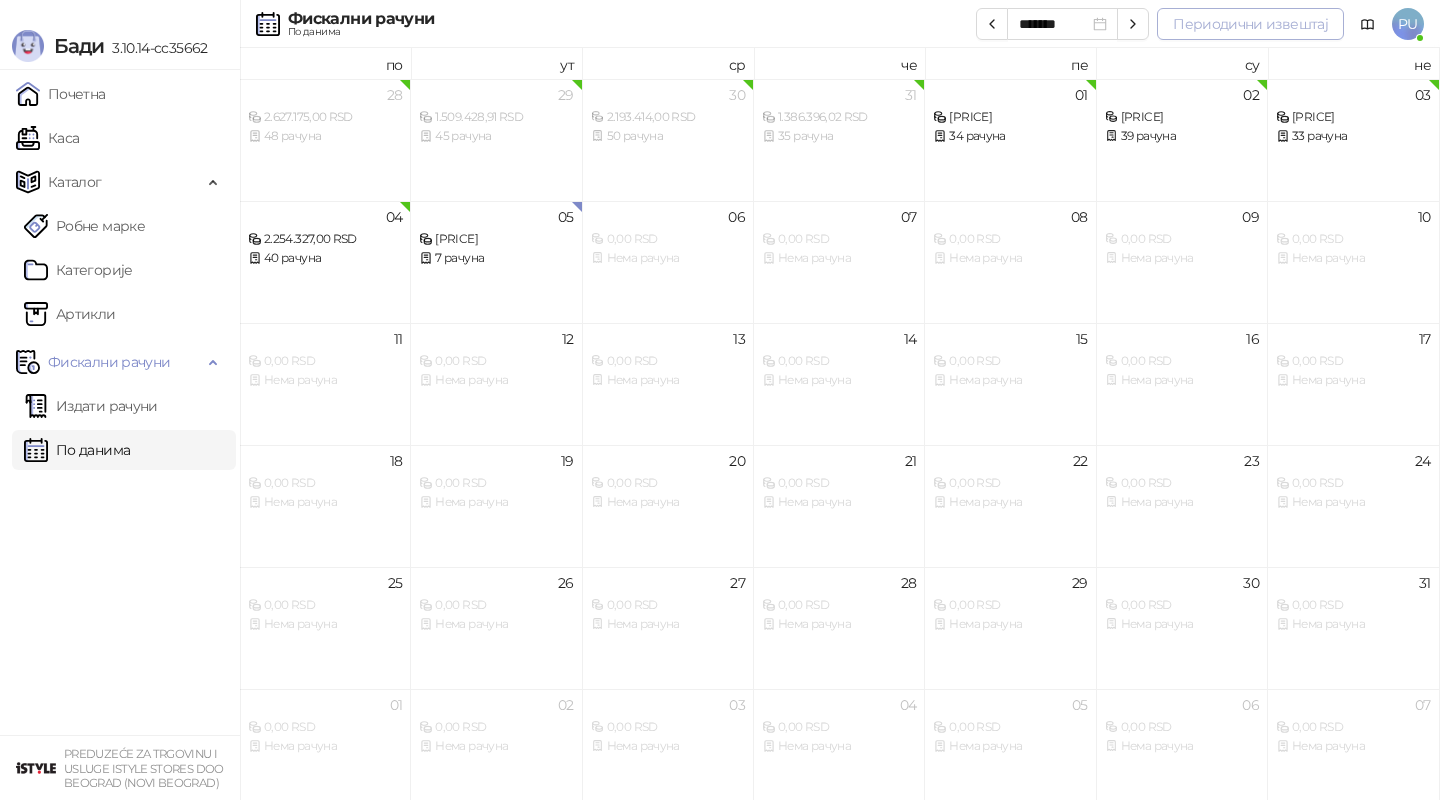 click on "Периодични извештај" at bounding box center [1250, 24] 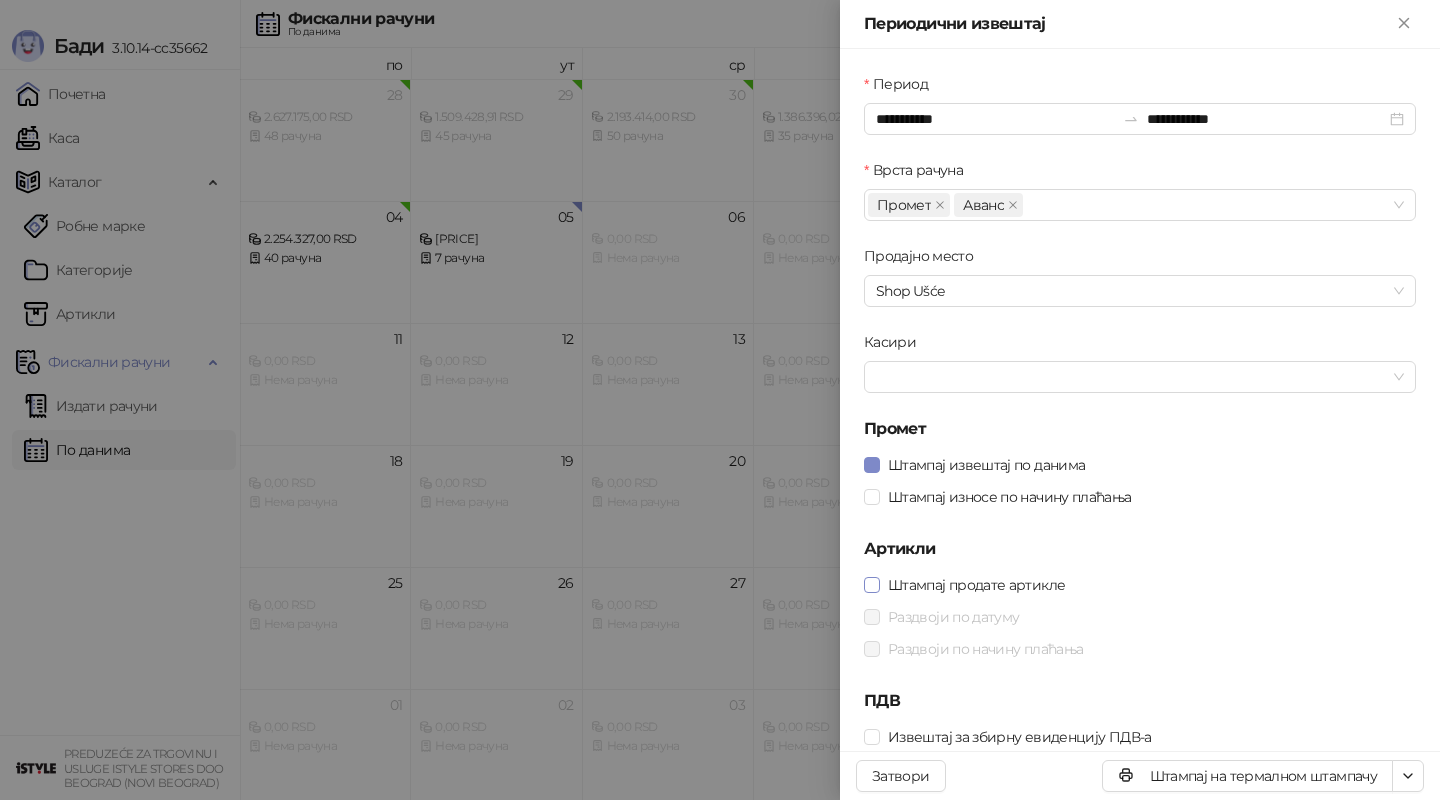 click on "Штампај продате артикле" at bounding box center [976, 585] 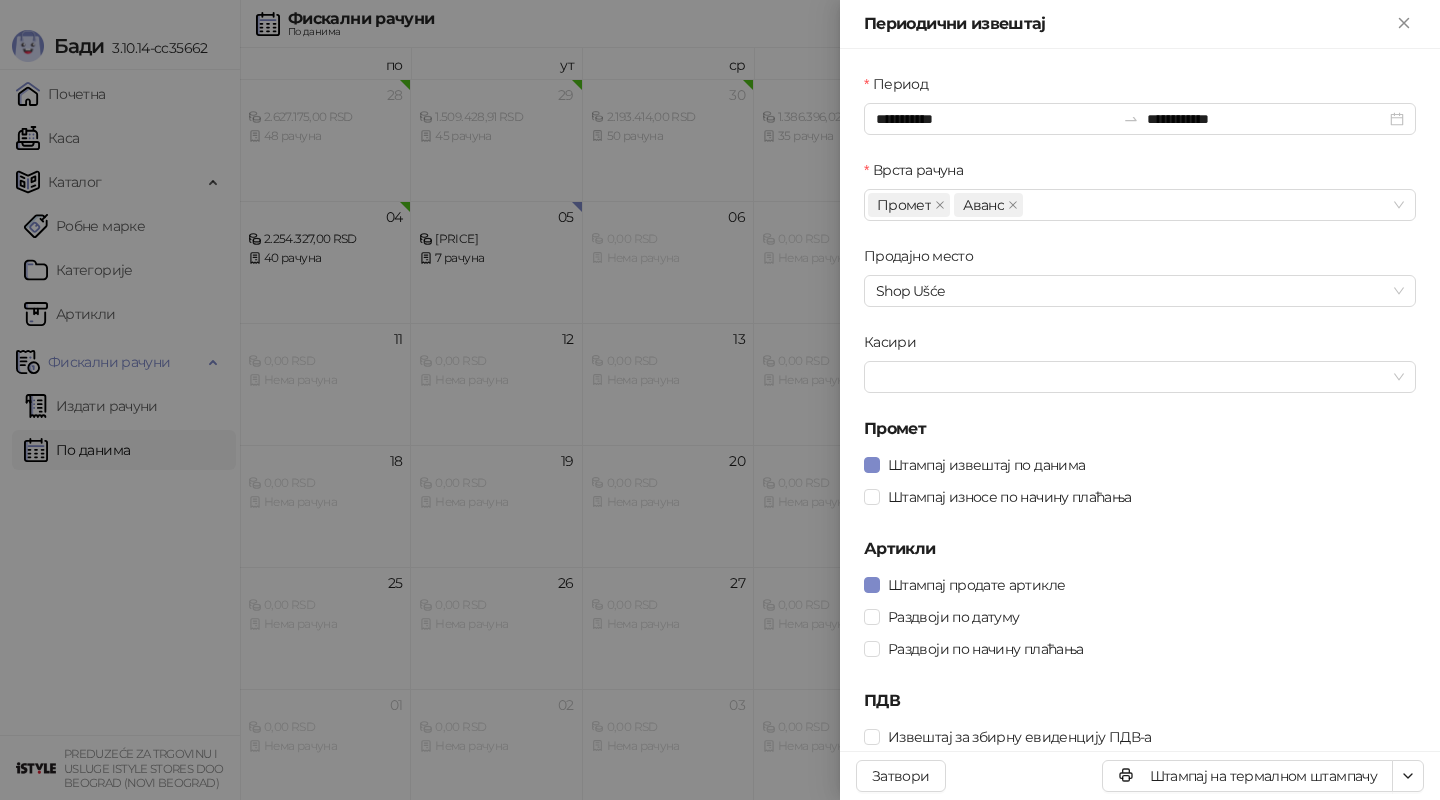 click on "Штампај продате артикле" at bounding box center [1140, 585] 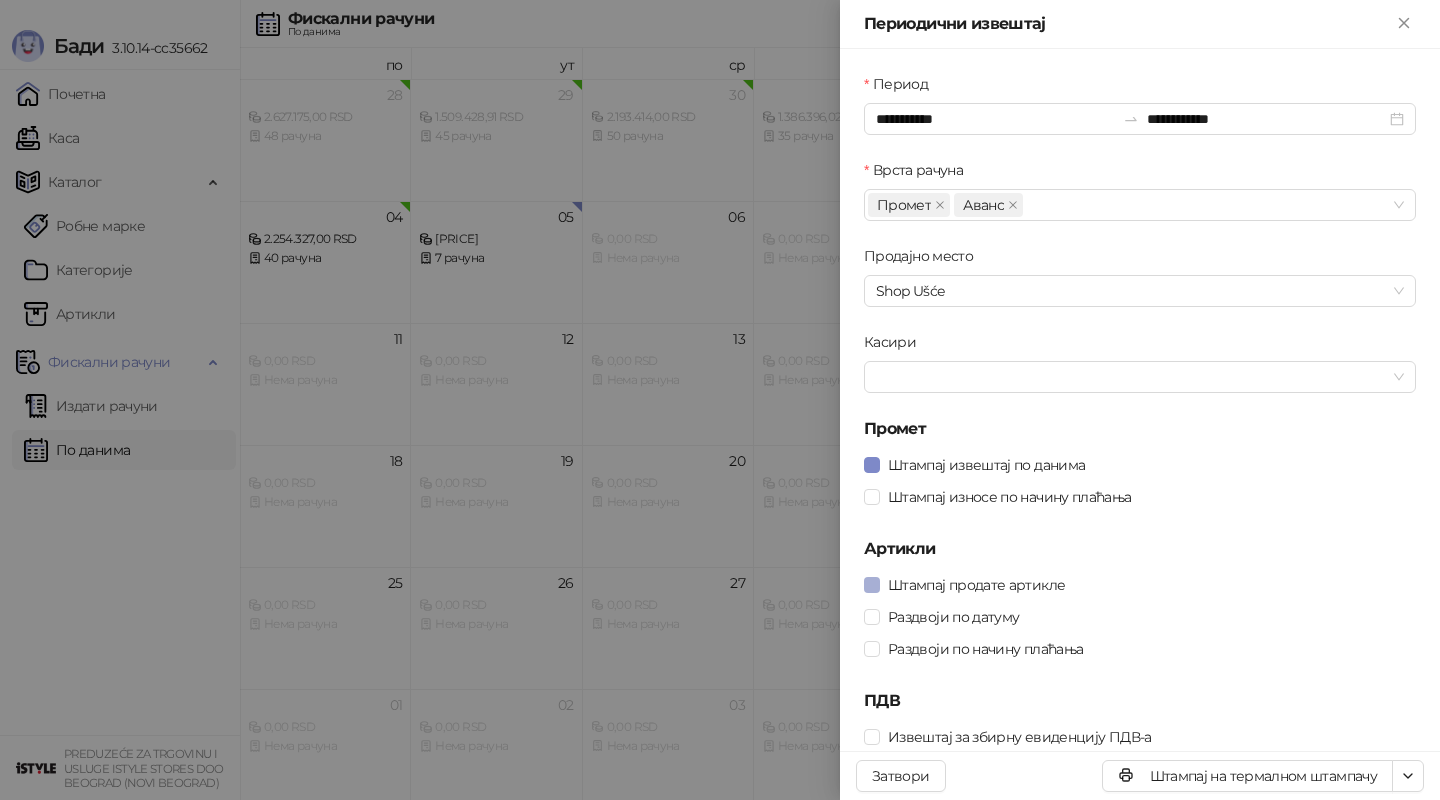 click on "Штампај продате артикле" at bounding box center [976, 585] 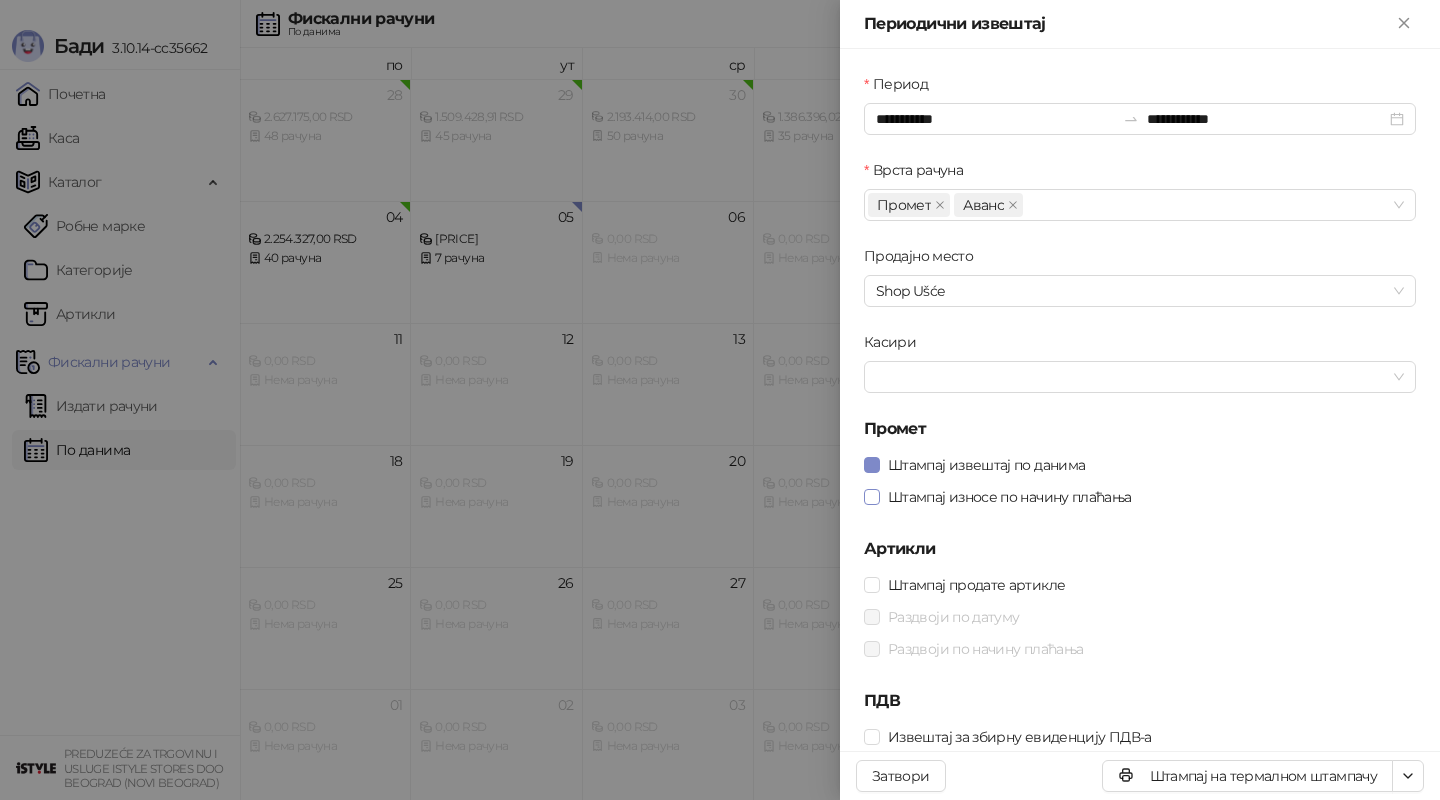 click on "Штампај износе по начину плаћања" at bounding box center [1010, 497] 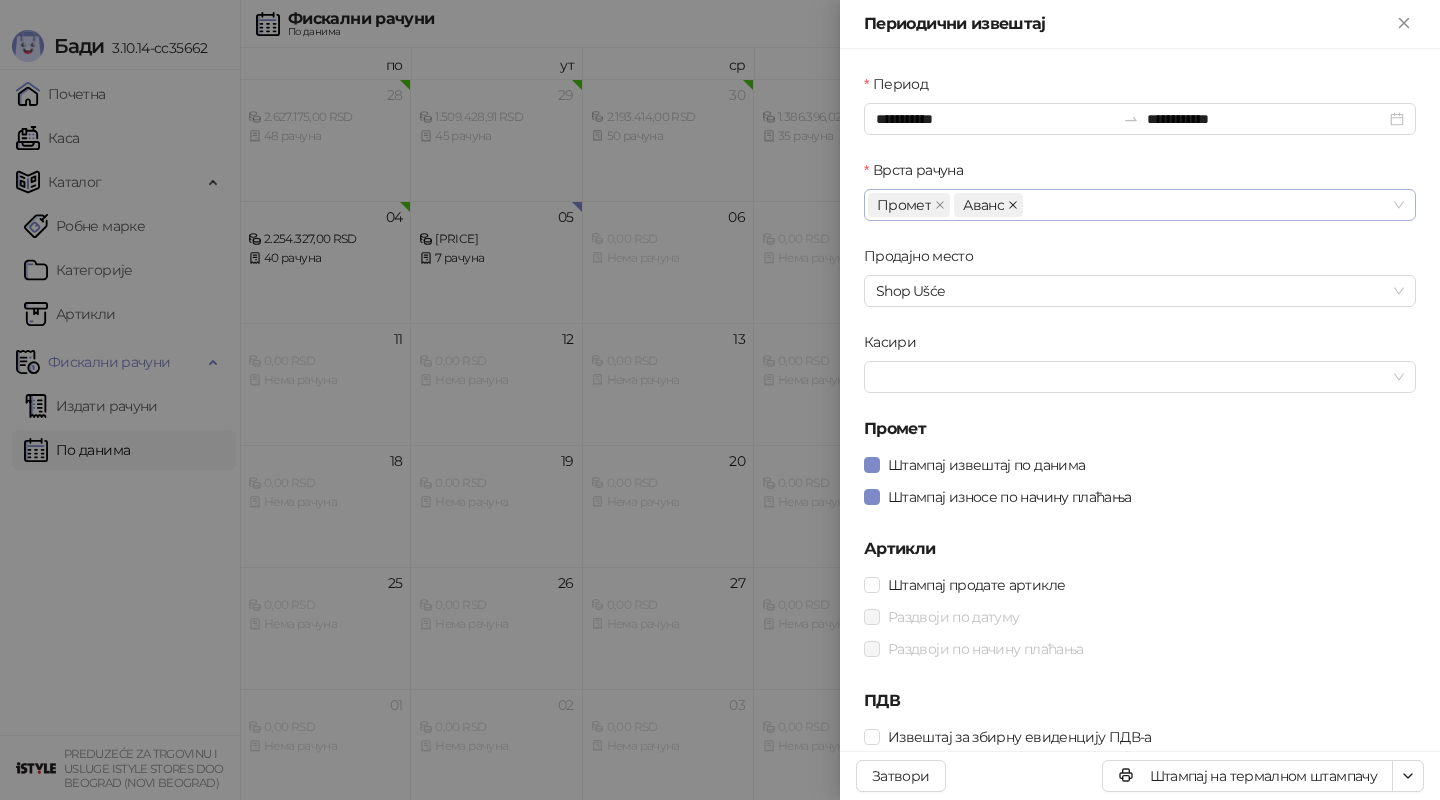 click at bounding box center (1013, 205) 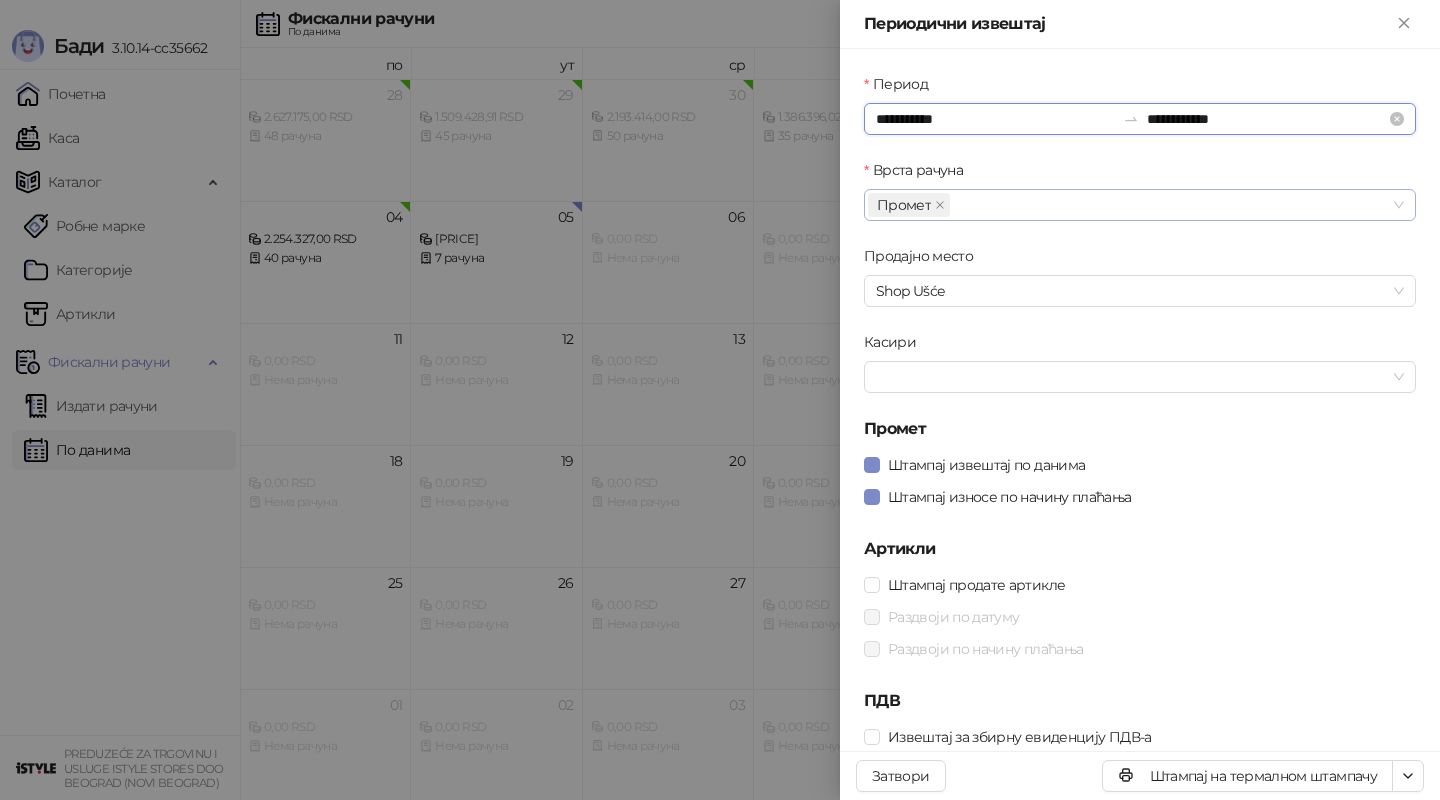 click on "**********" at bounding box center [995, 119] 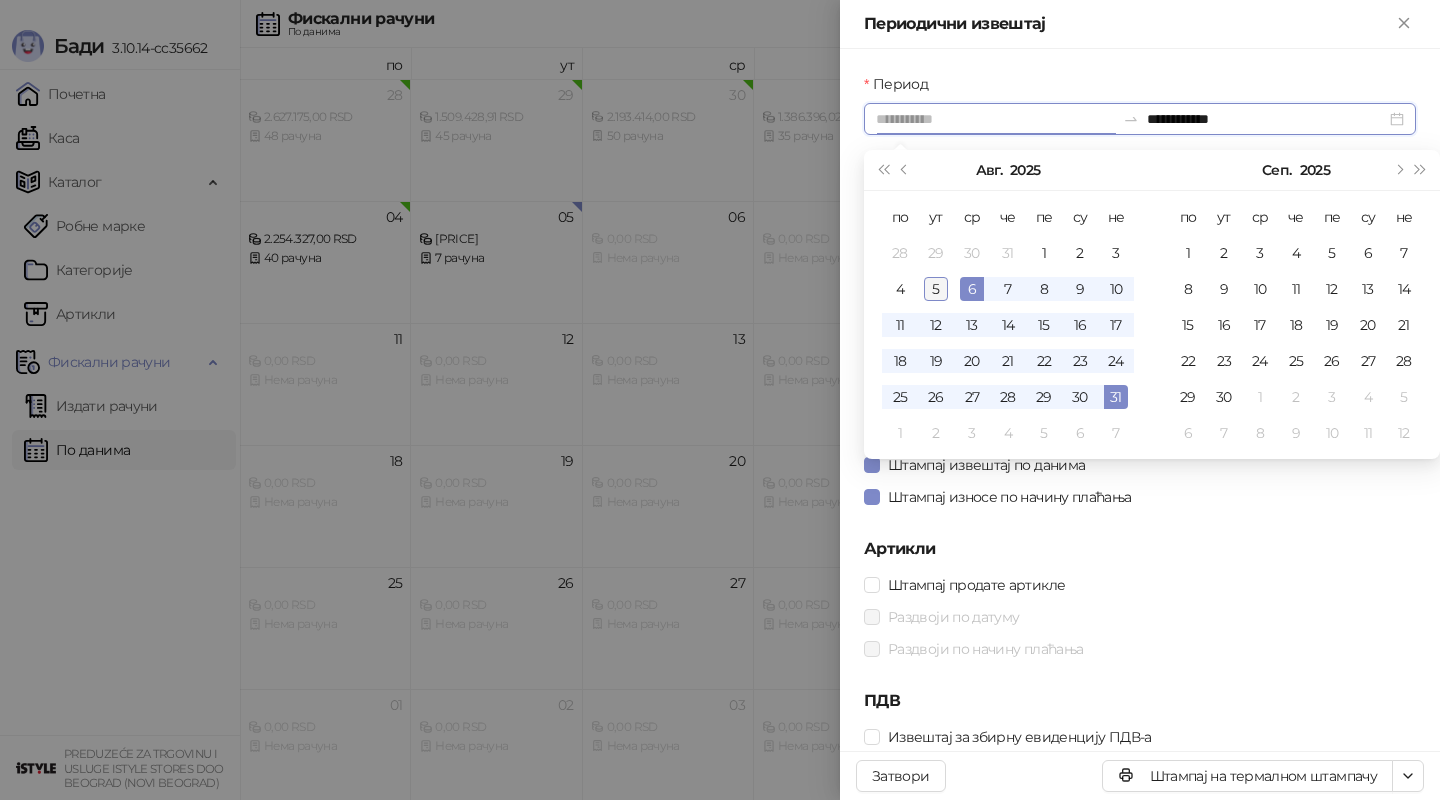 type on "**********" 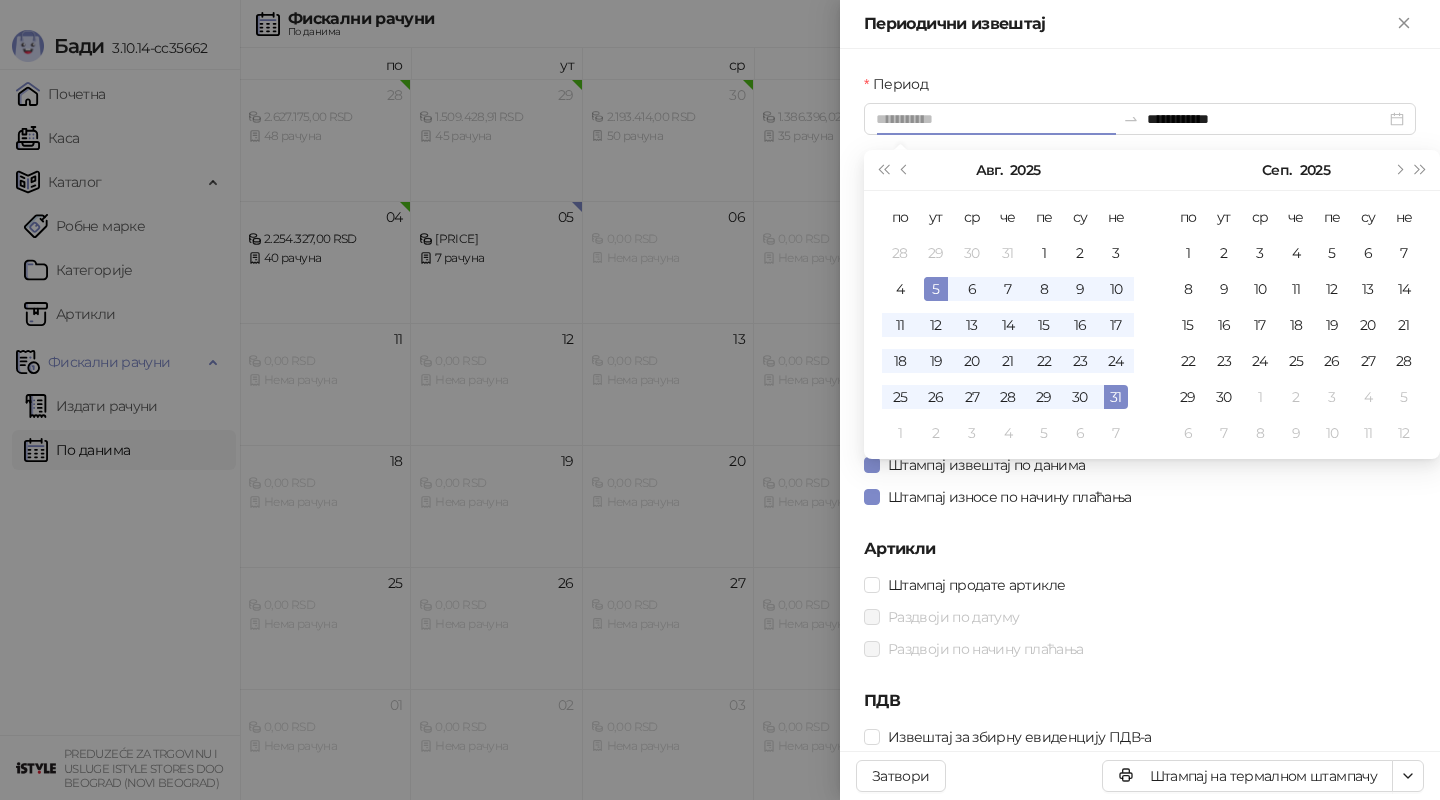 click on "5" at bounding box center (936, 289) 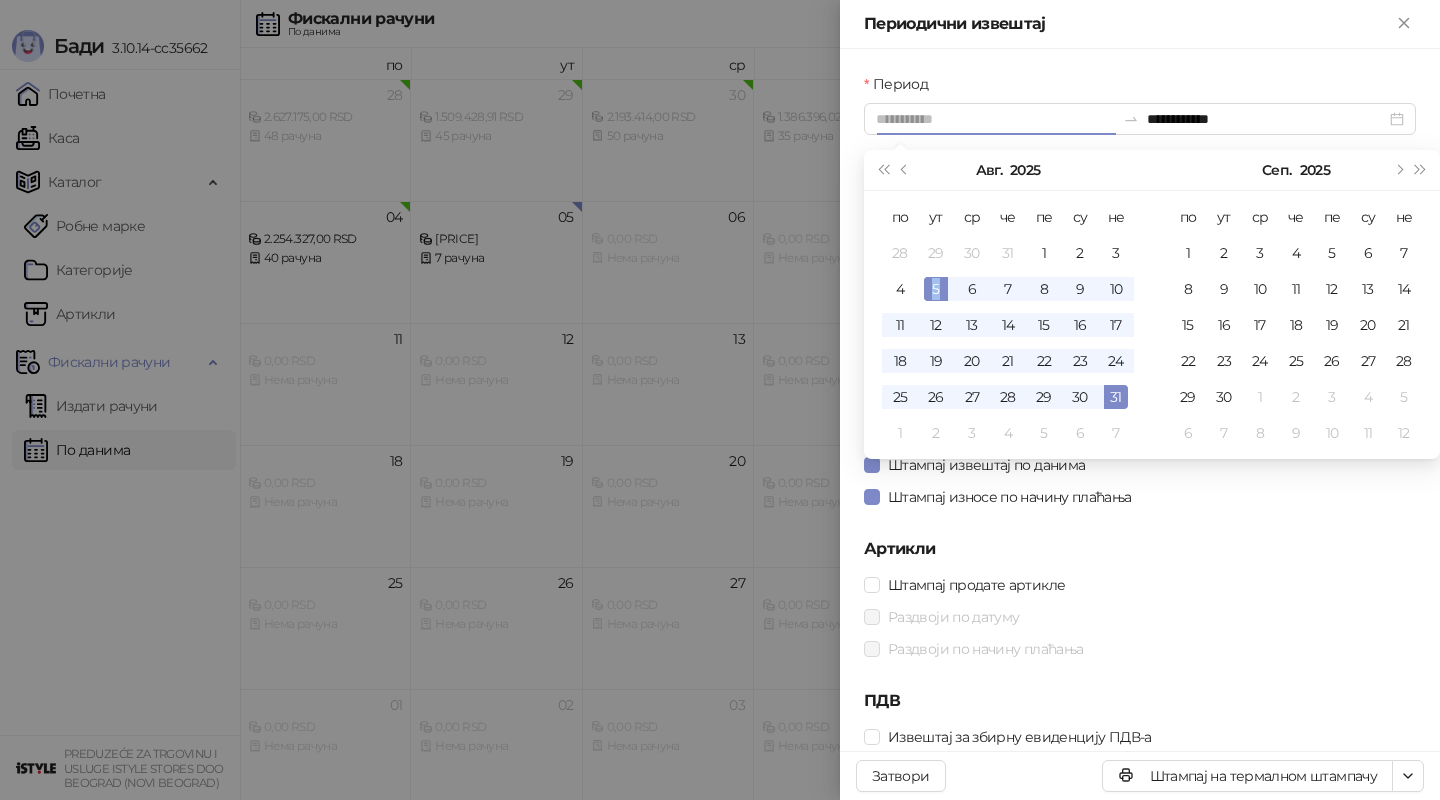 click on "5" at bounding box center (936, 289) 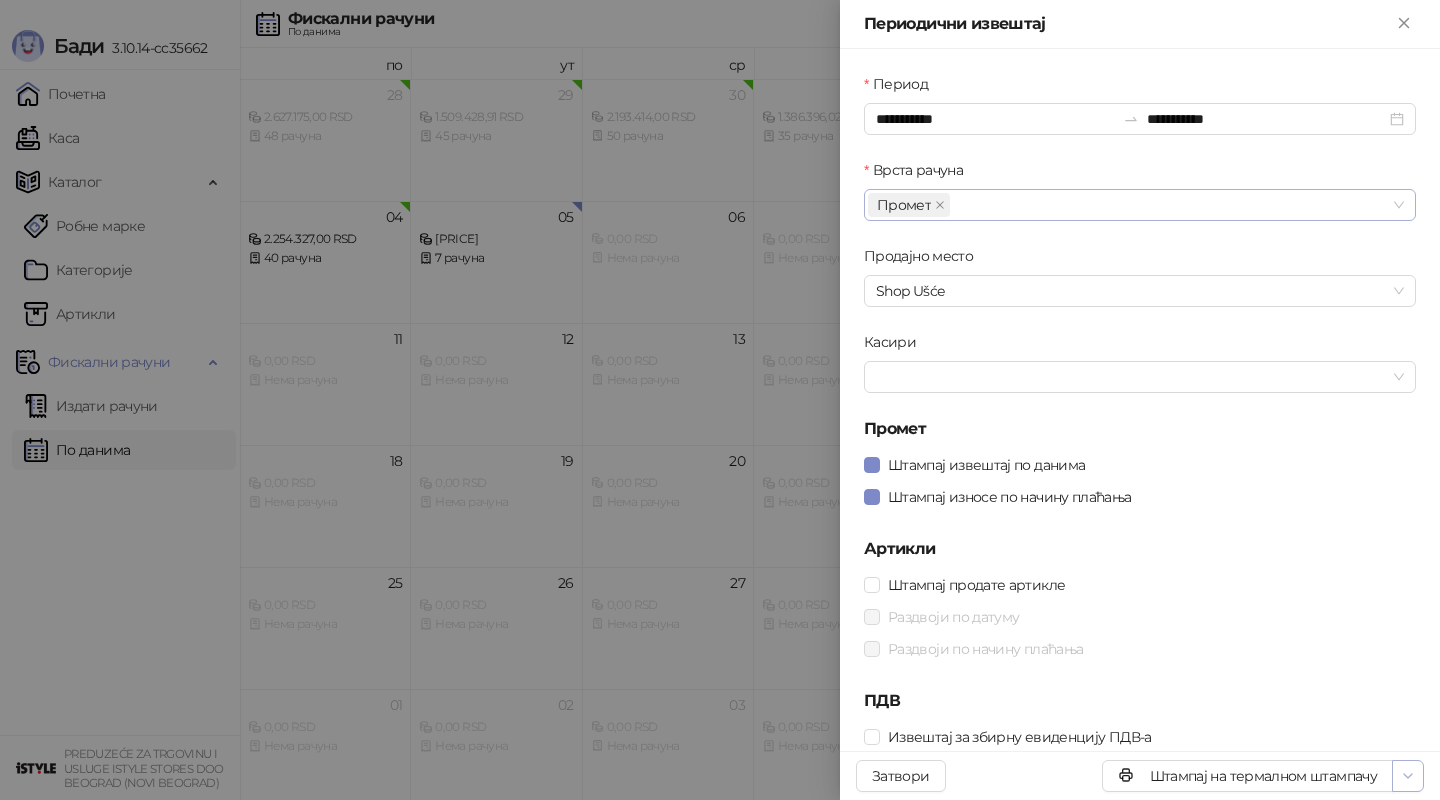 click 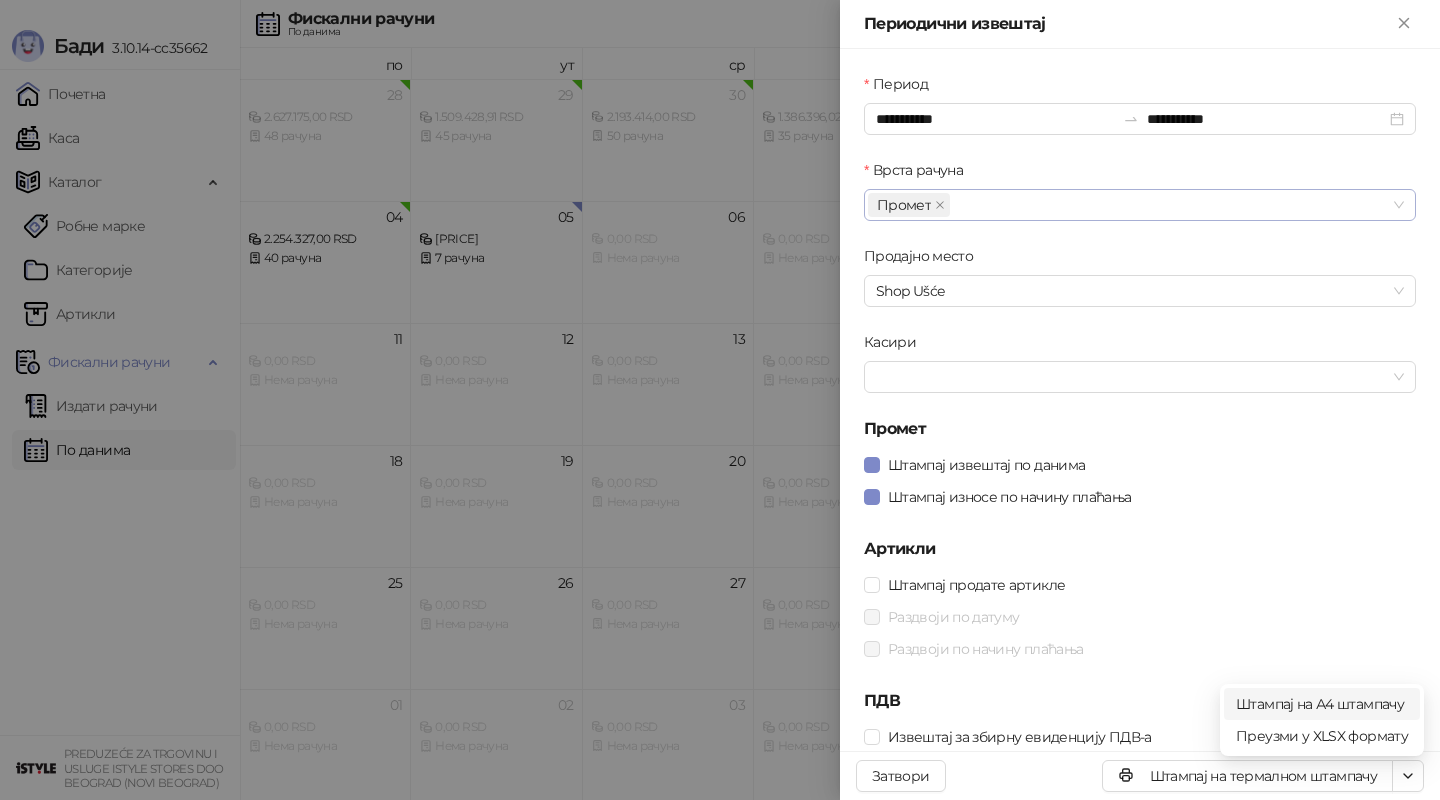 click on "Штампај на А4 штампачу" at bounding box center (1322, 704) 